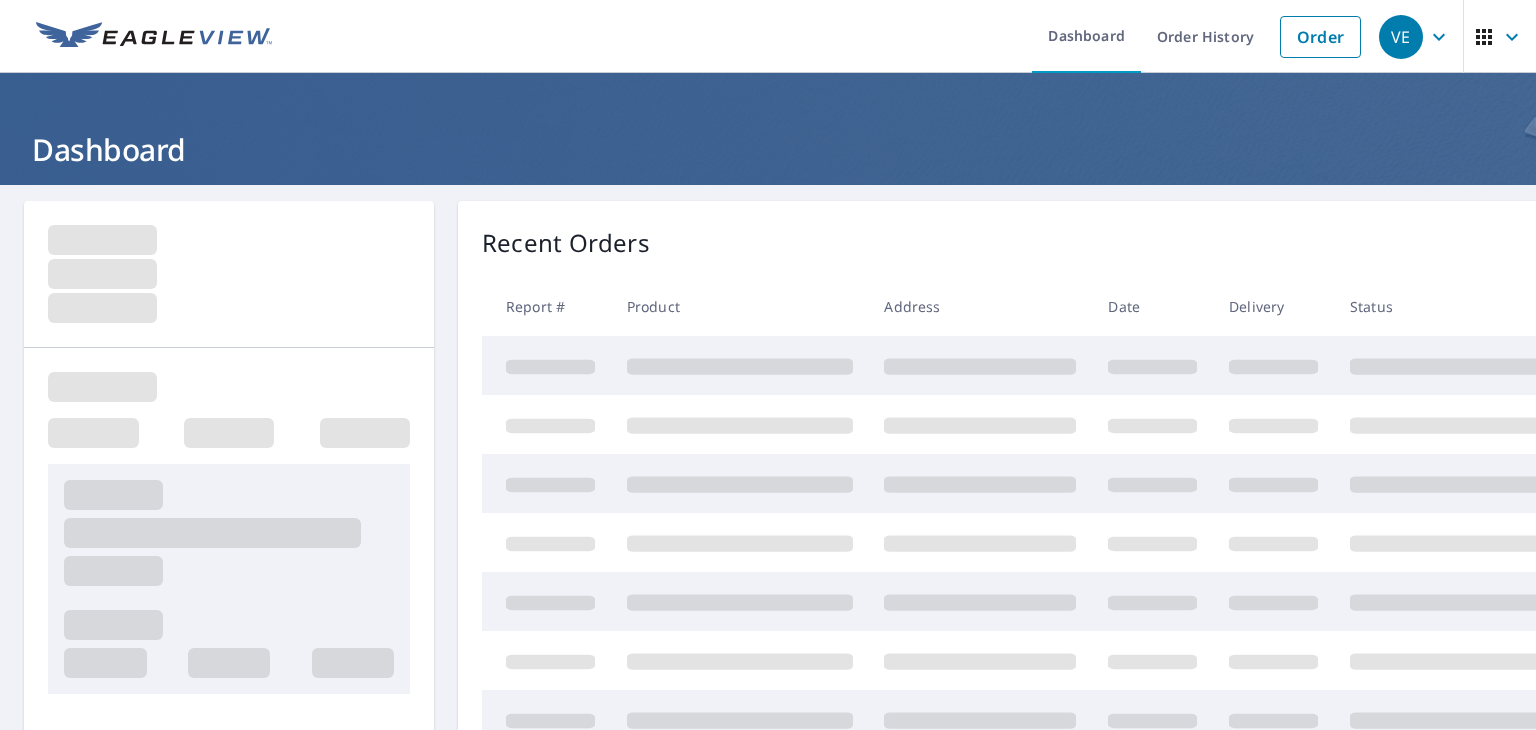 scroll, scrollTop: 0, scrollLeft: 0, axis: both 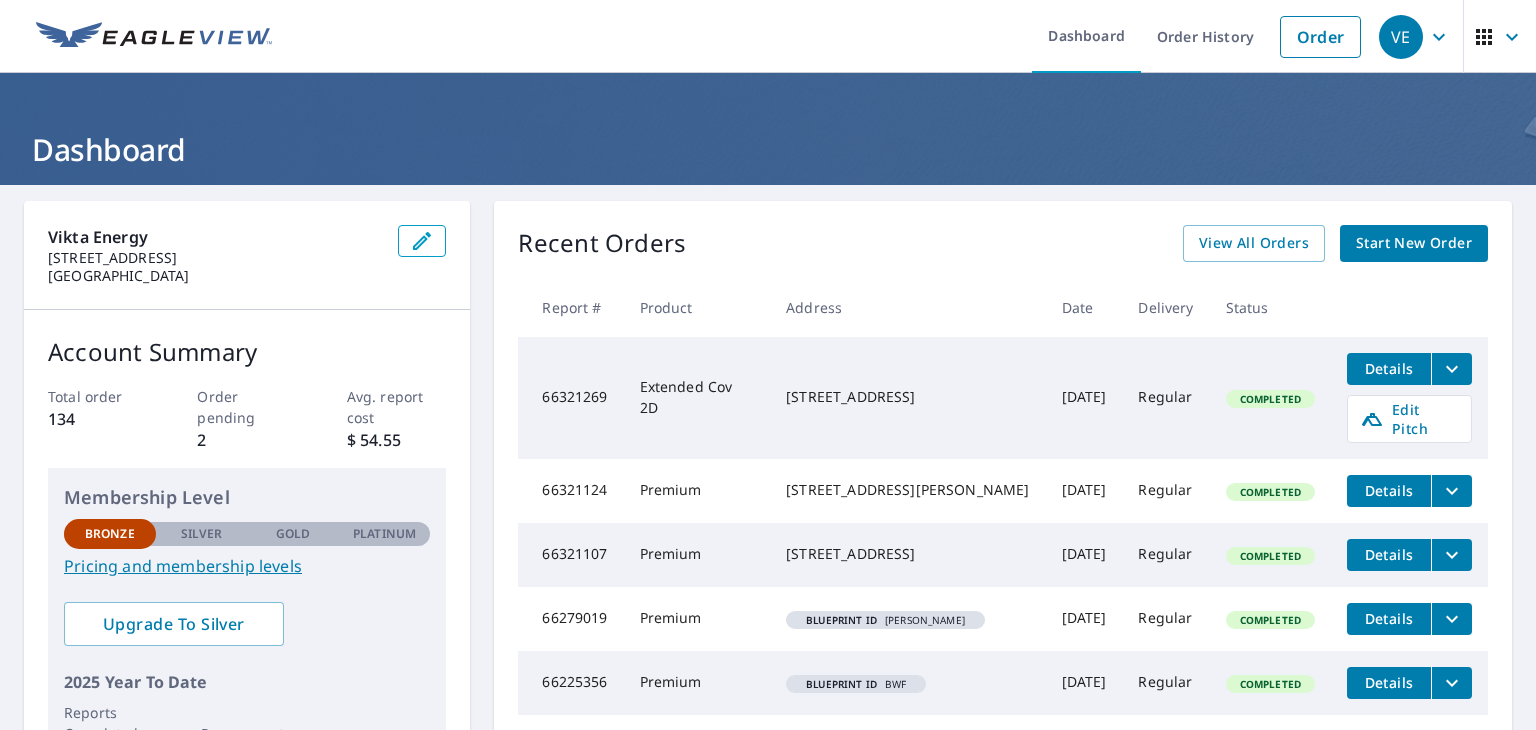 click on "Start New Order" at bounding box center (1414, 243) 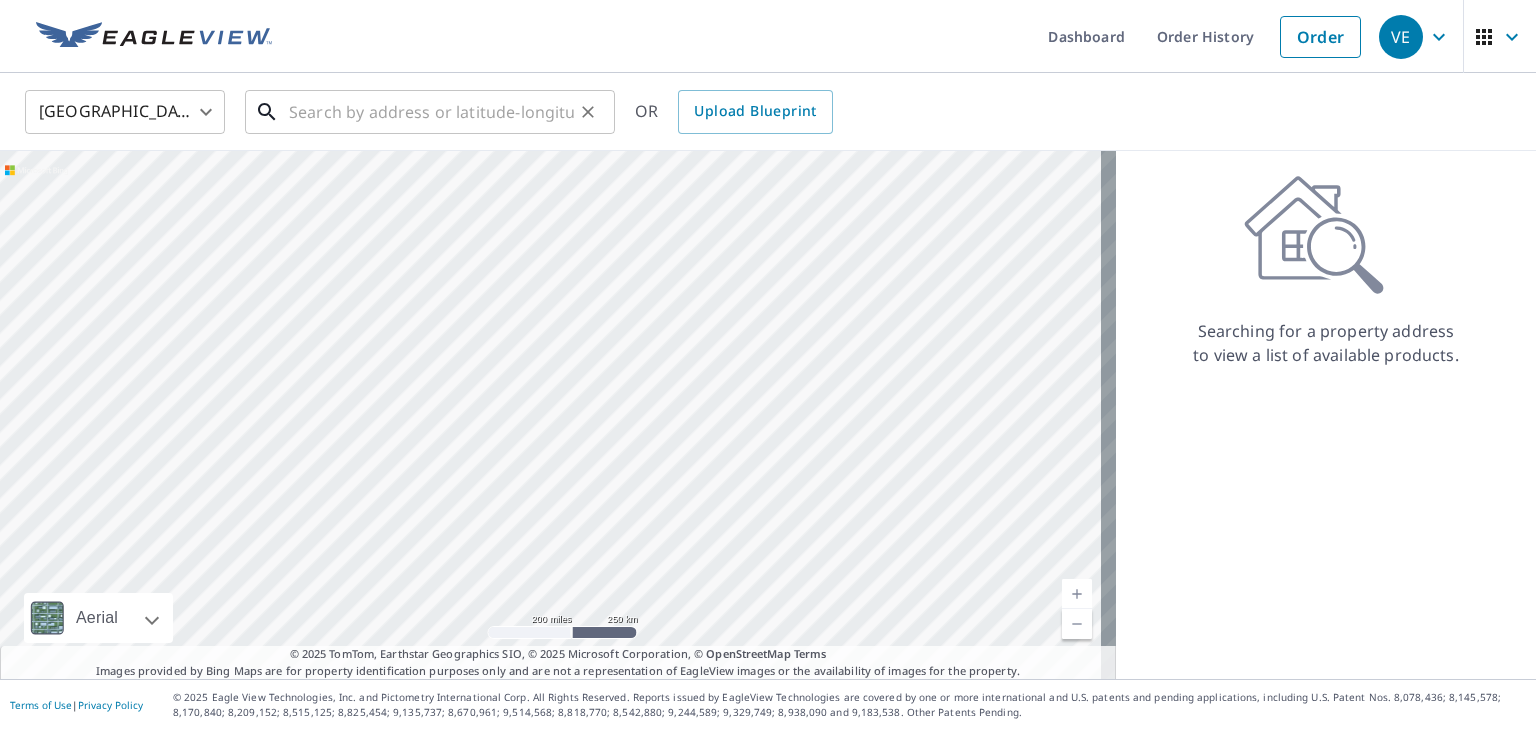 click at bounding box center [431, 112] 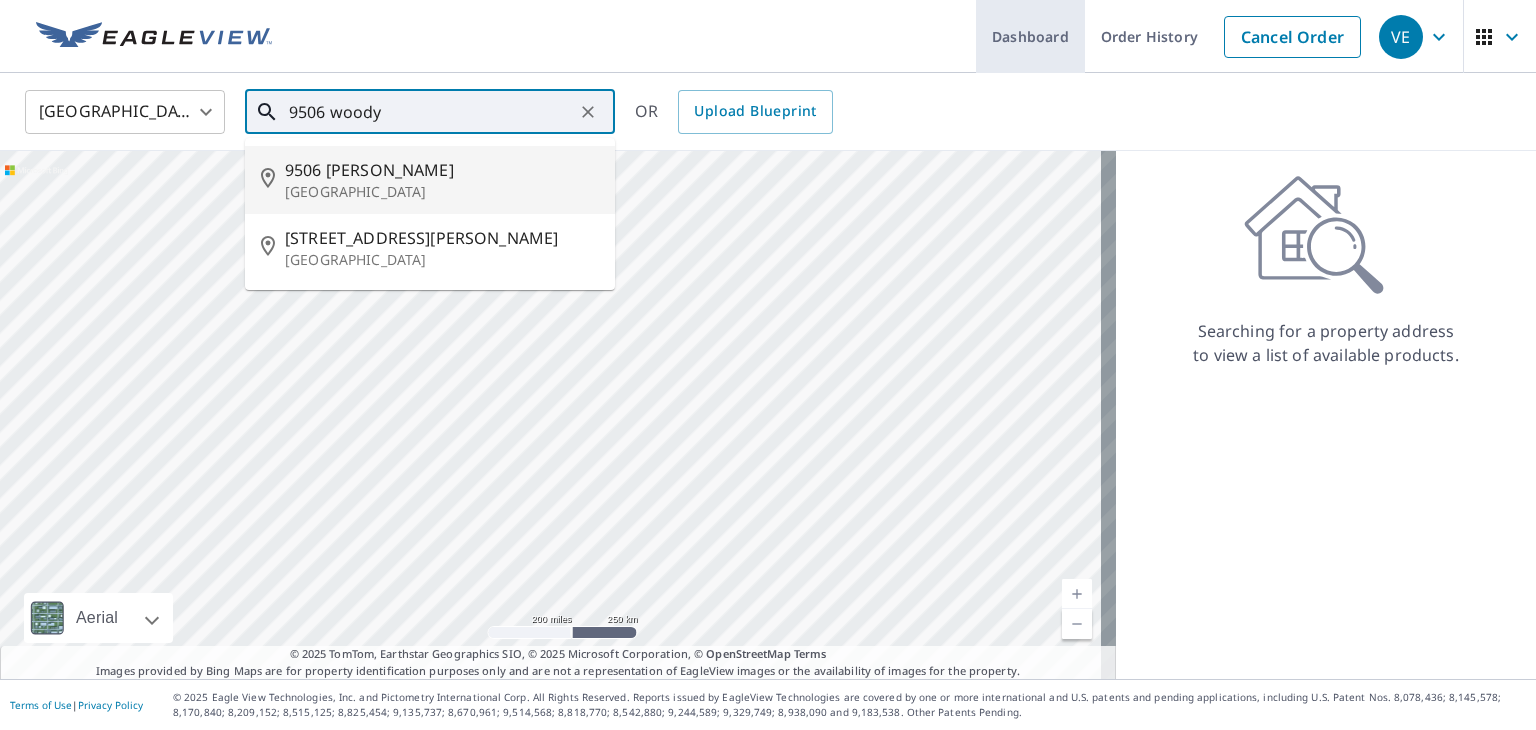 type on "9506 woody" 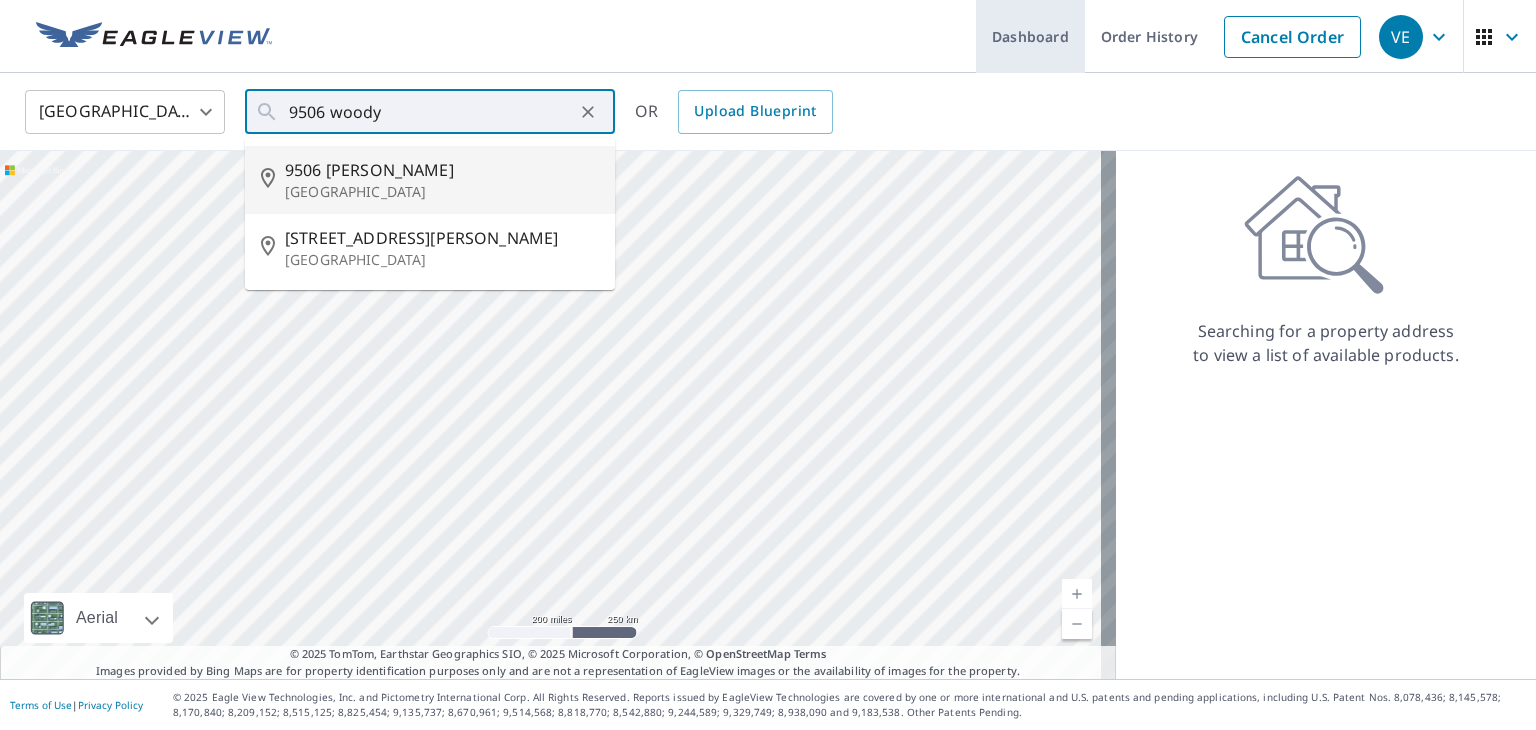 click on "Dashboard" at bounding box center (1030, 36) 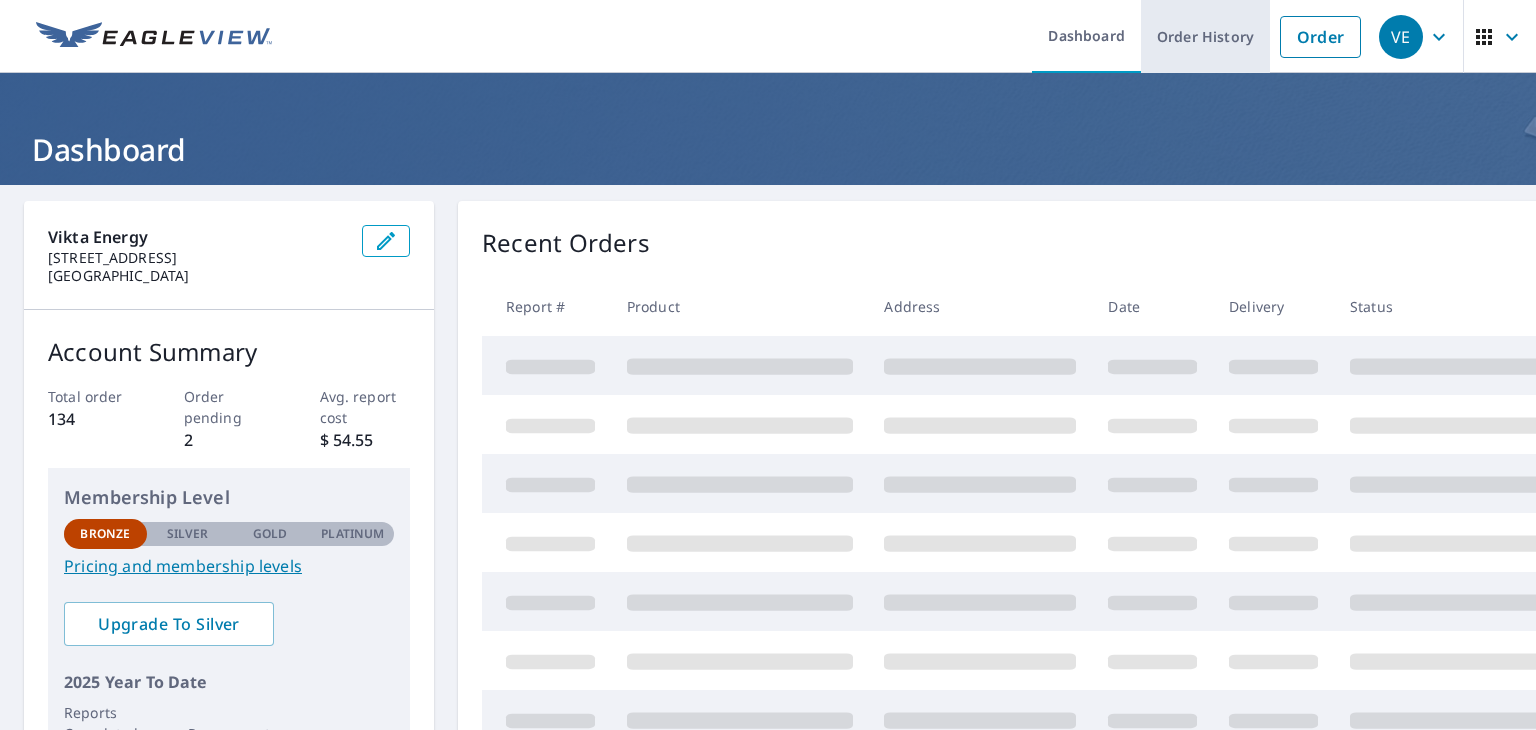 click on "Order History" at bounding box center [1205, 36] 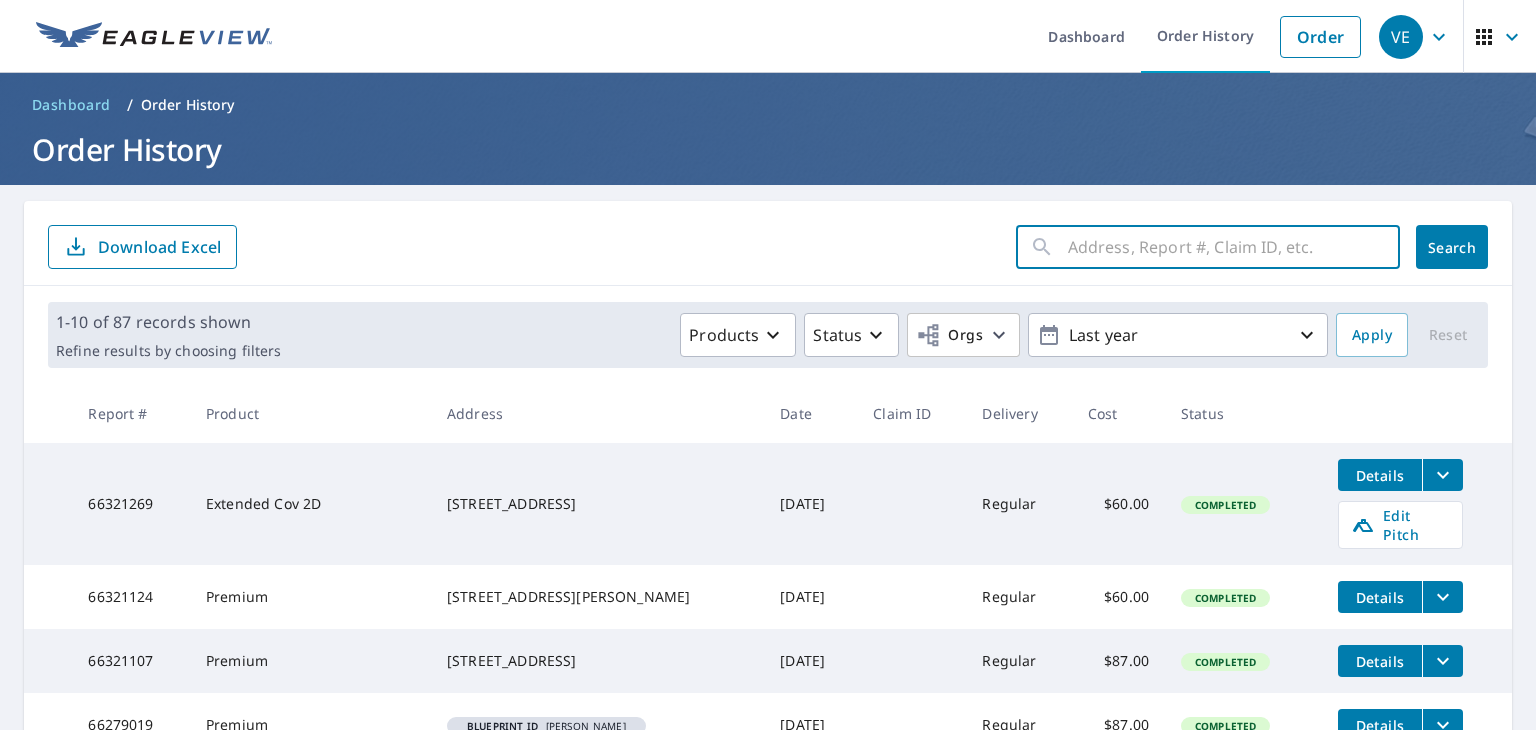 click at bounding box center [1234, 247] 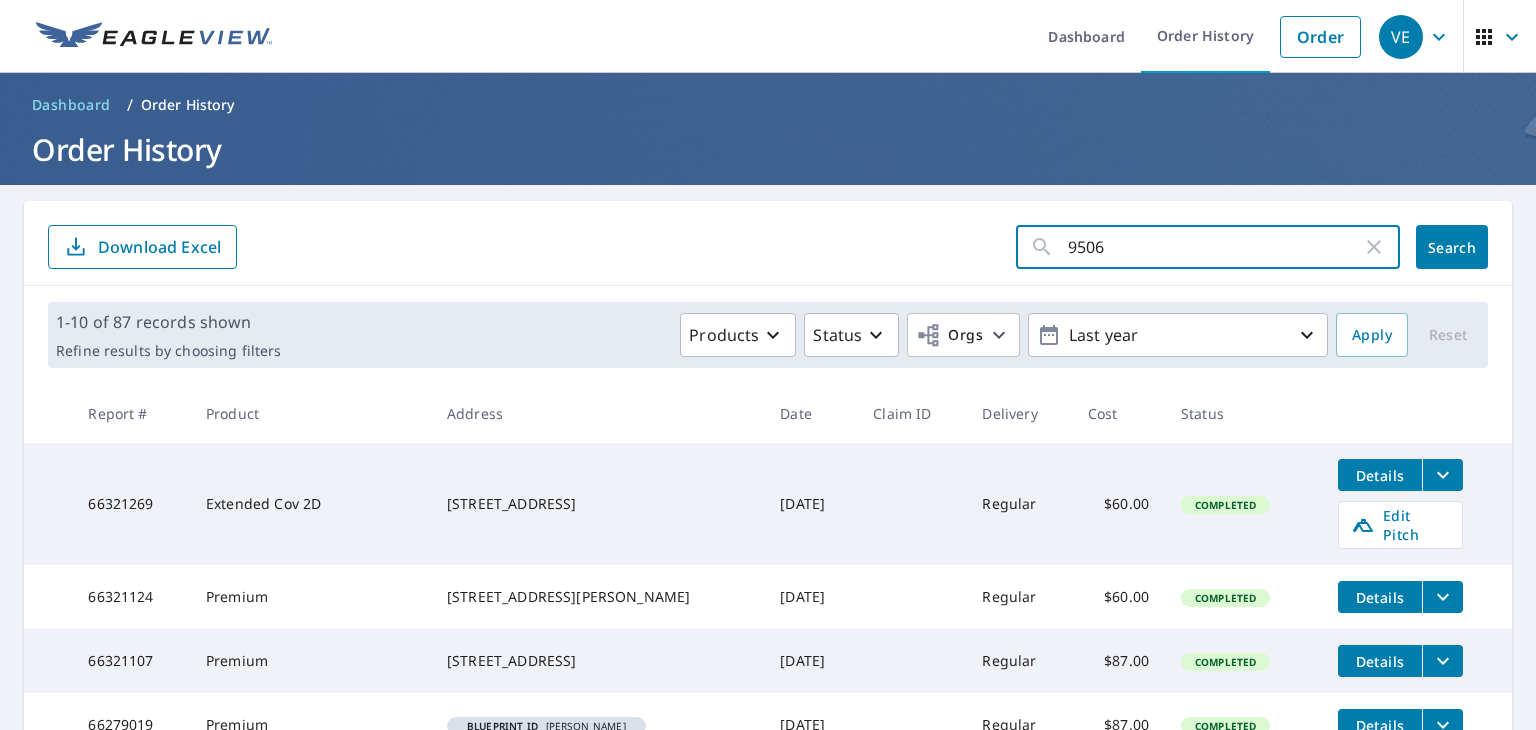 type on "9506" 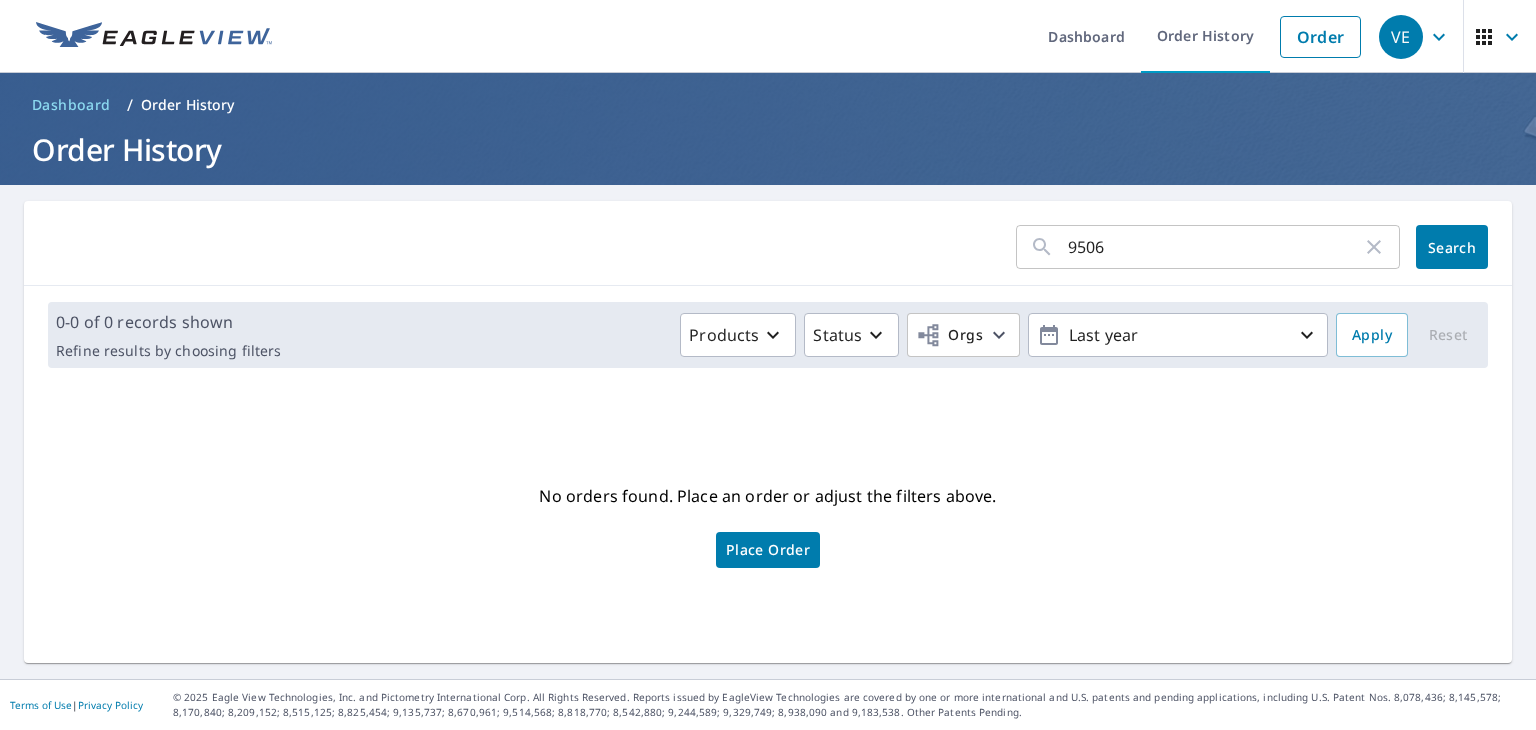 drag, startPoint x: 1187, startPoint y: 249, endPoint x: 773, endPoint y: 253, distance: 414.01932 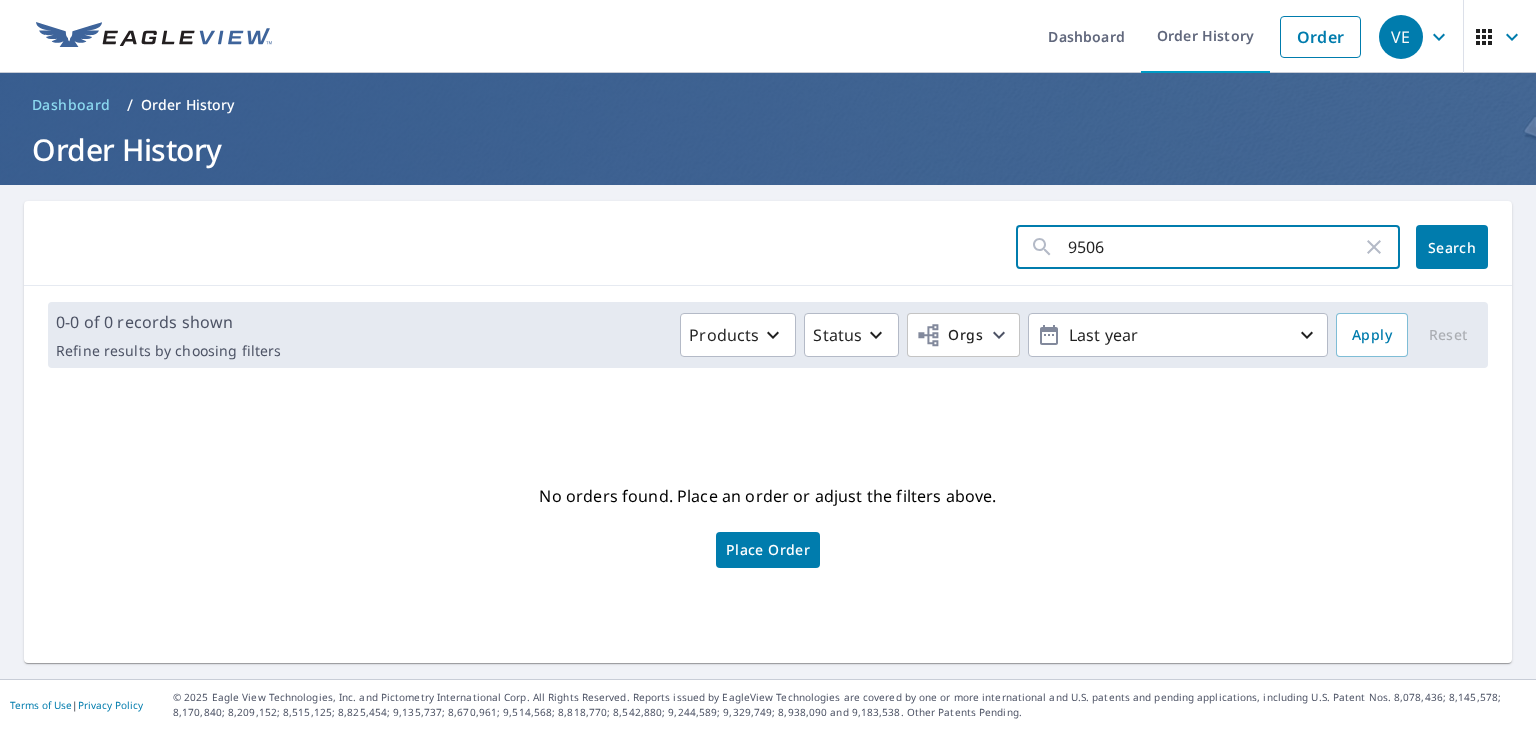 type 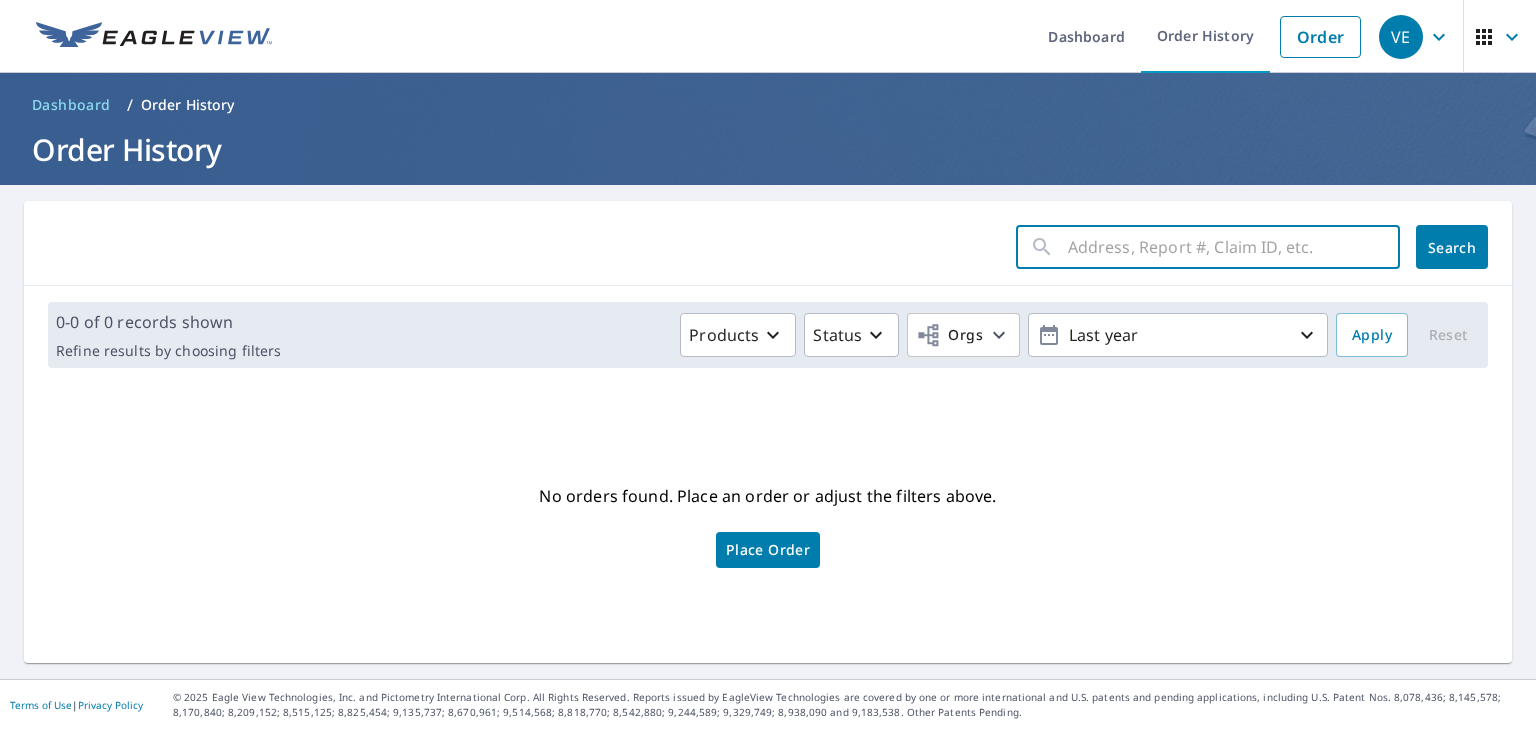 click on "Search" 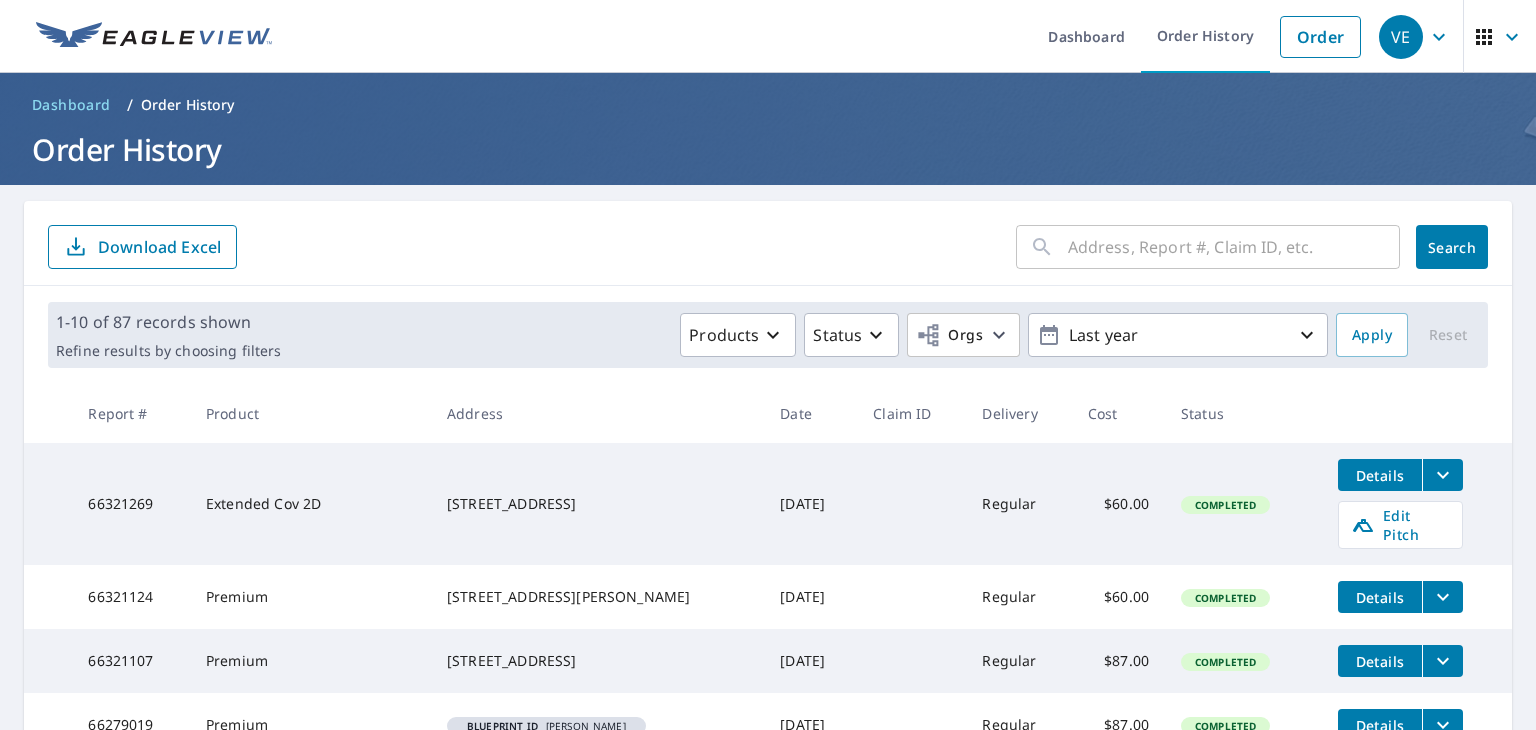 click at bounding box center [1234, 247] 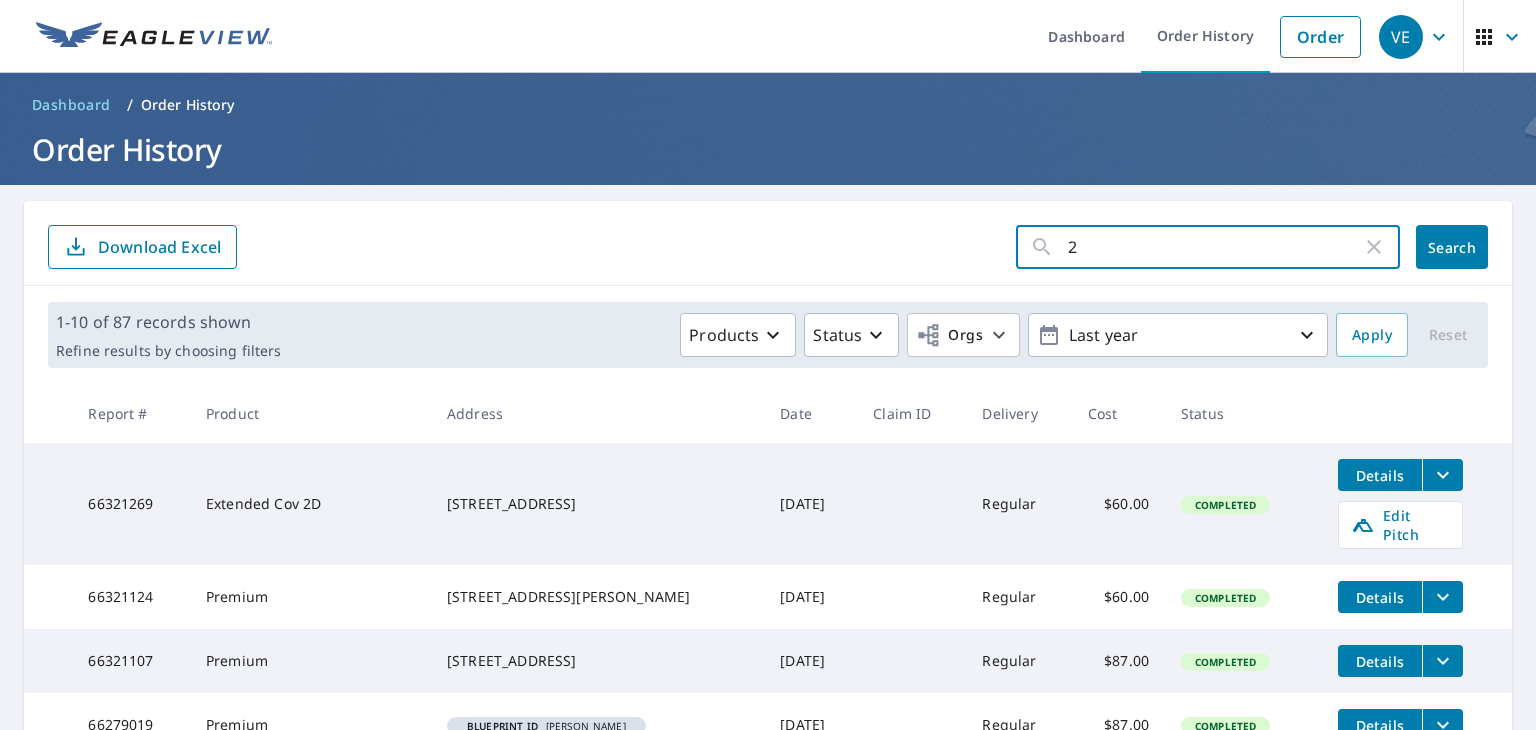 type on "20" 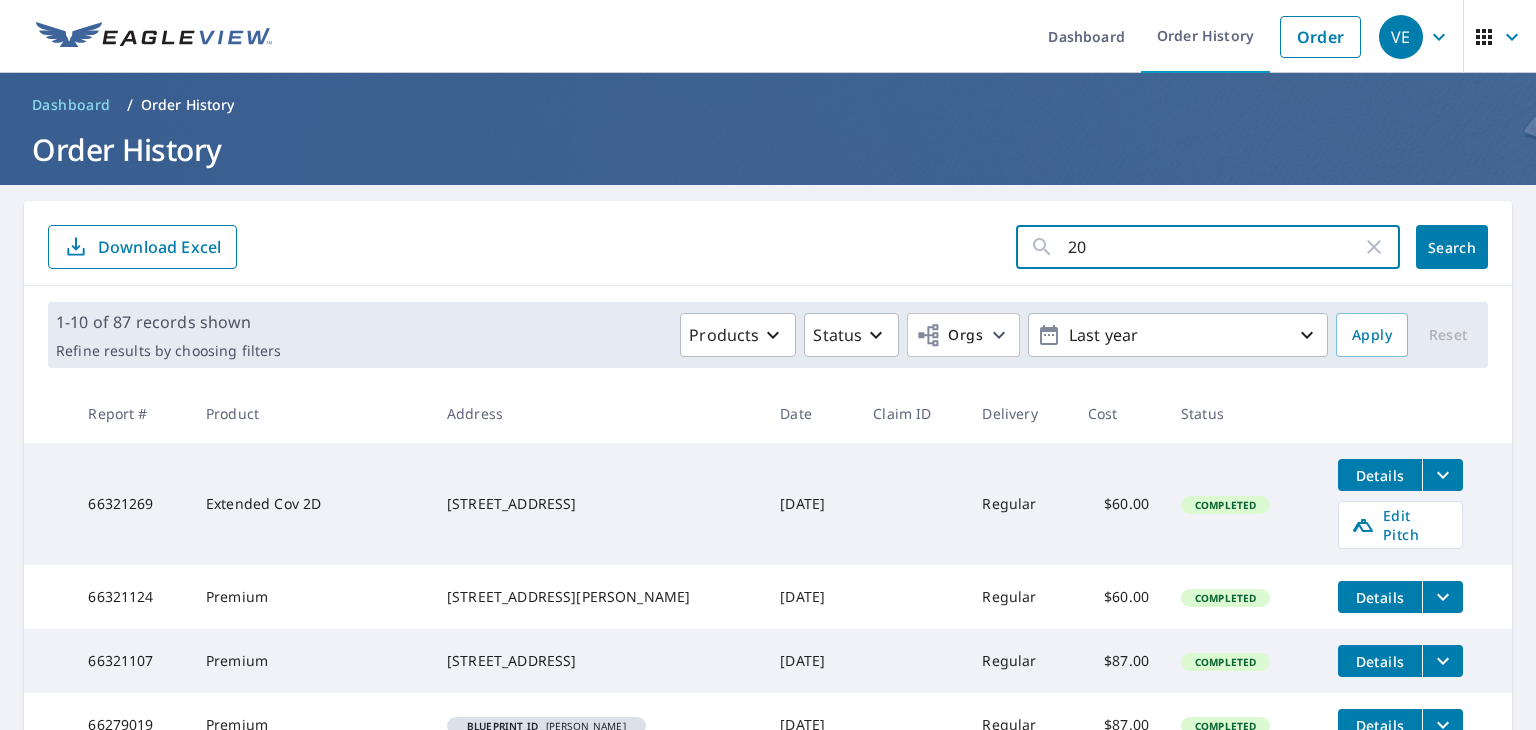 click on "Search" 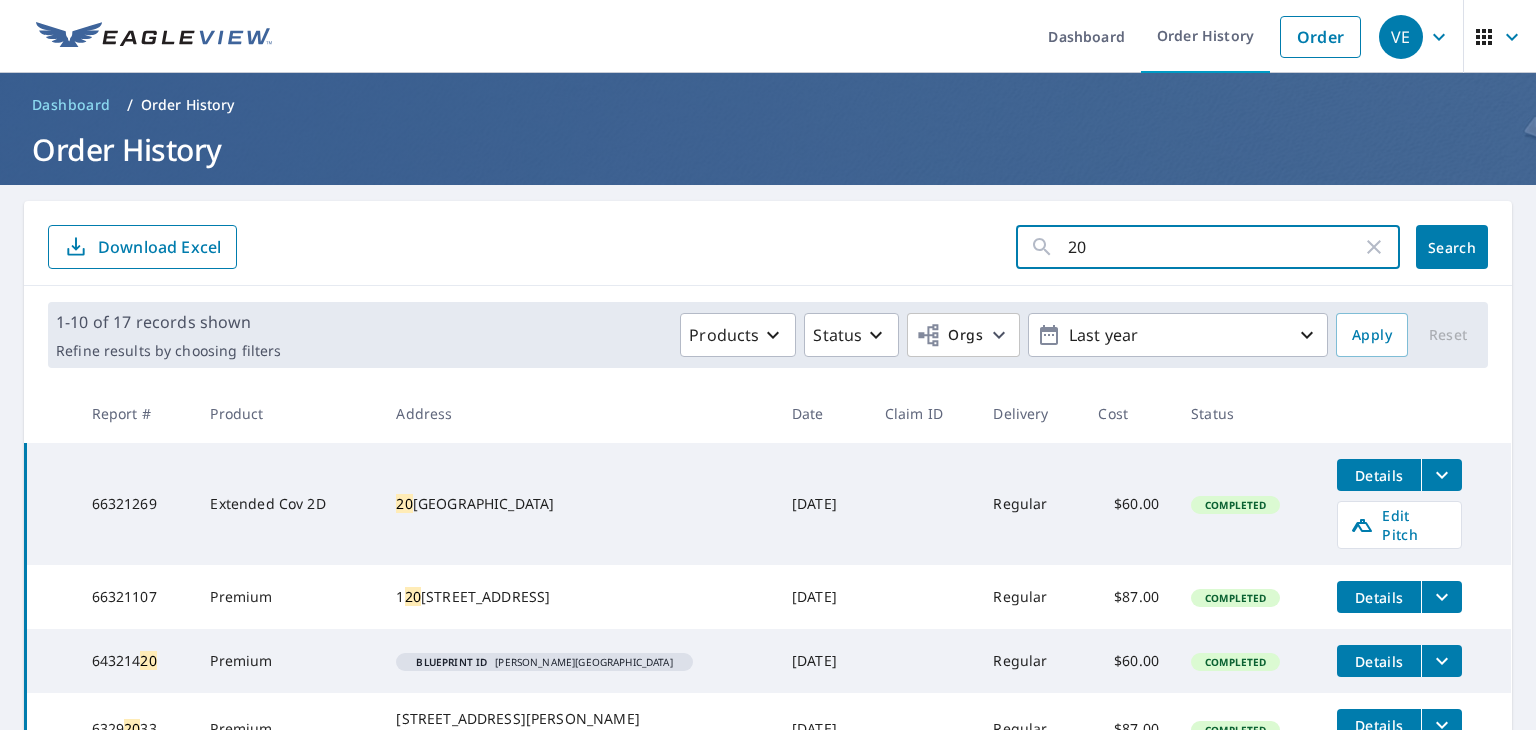 drag, startPoint x: 1104, startPoint y: 234, endPoint x: 915, endPoint y: 234, distance: 189 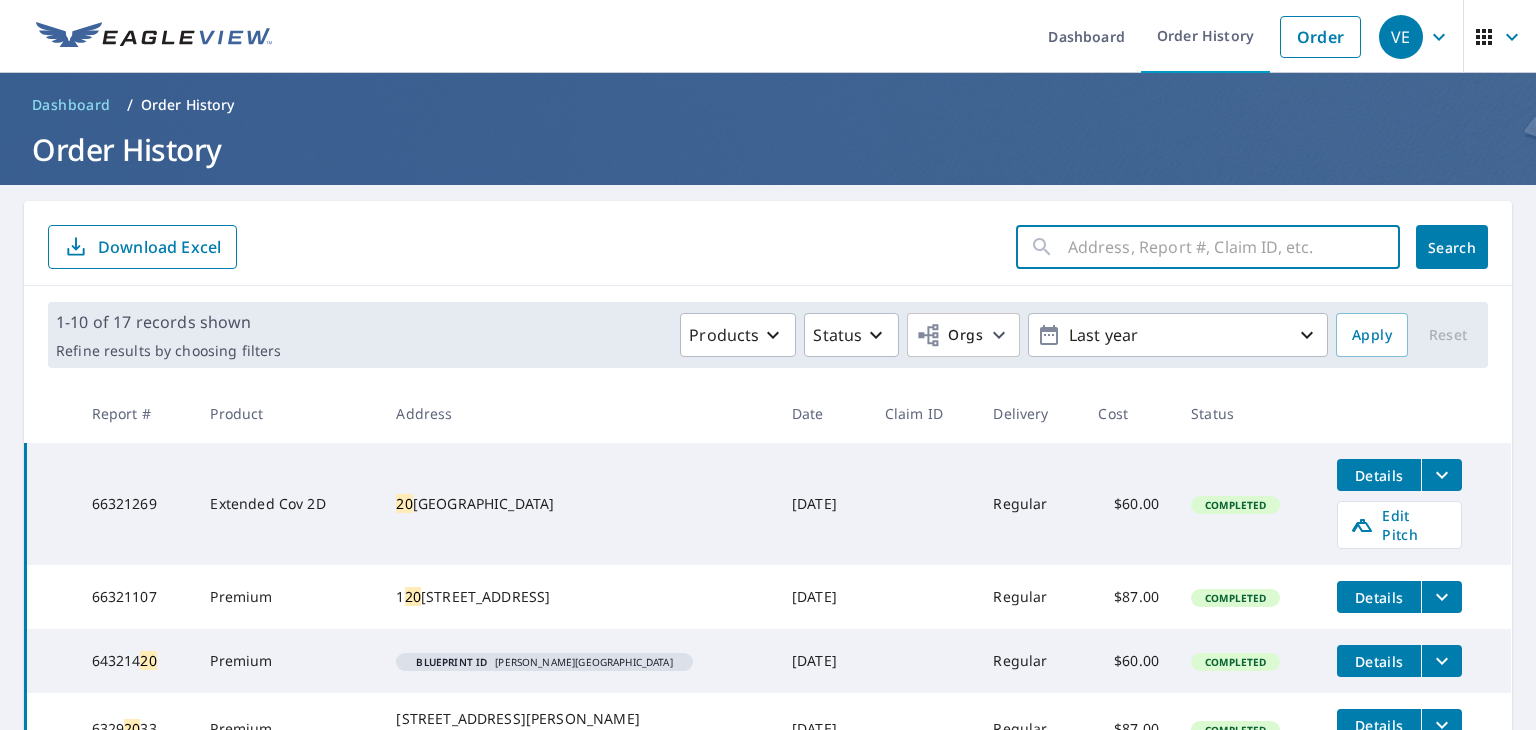type 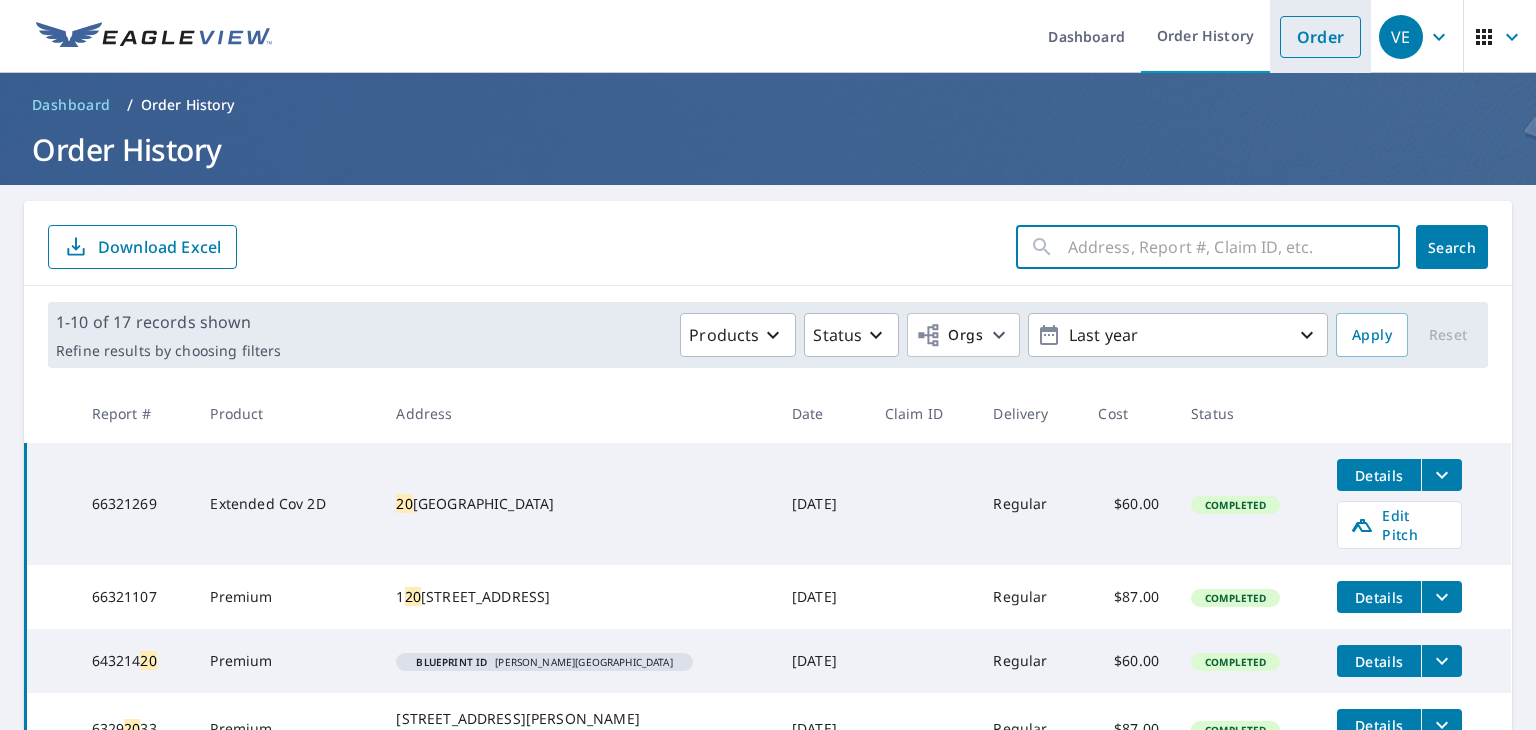 click on "Order" at bounding box center (1320, 37) 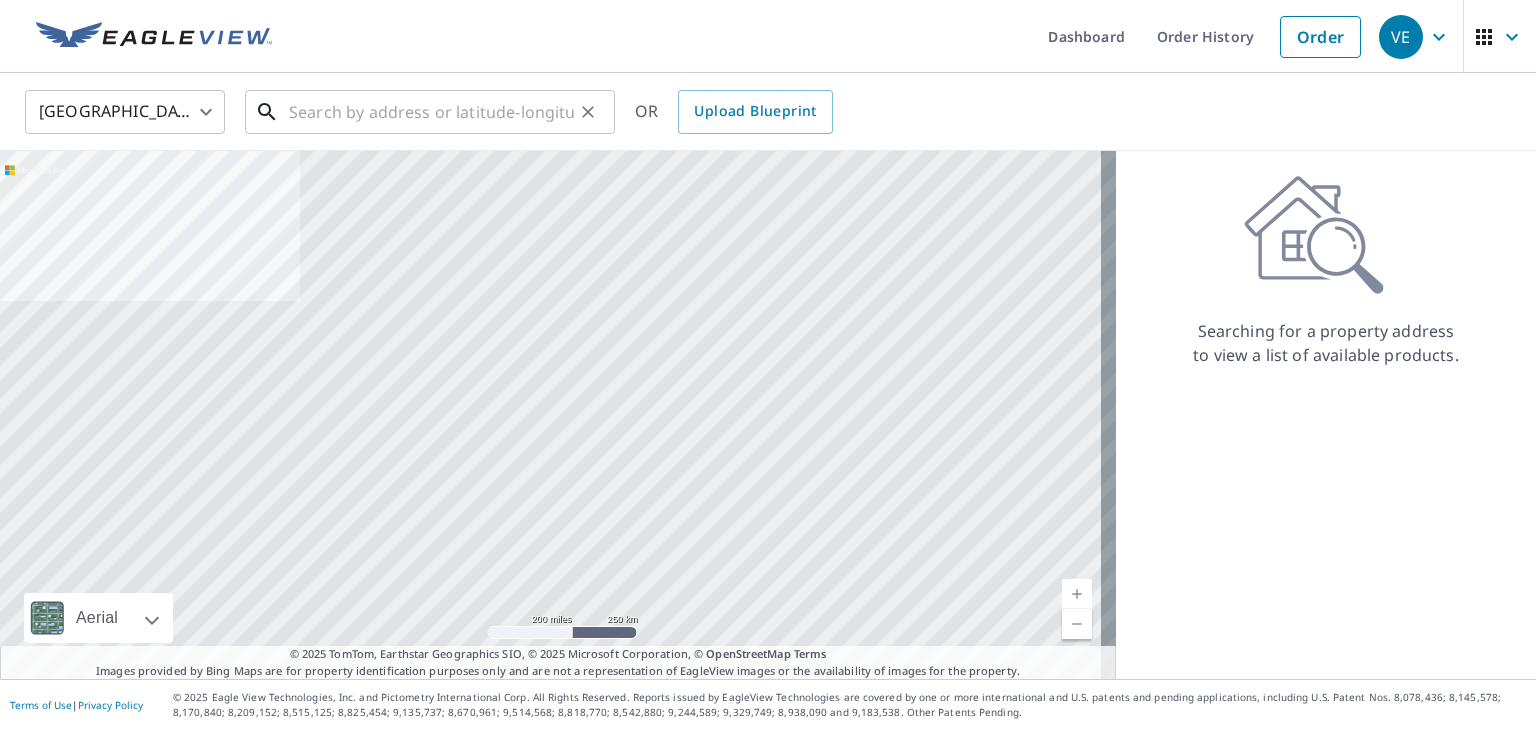 click at bounding box center (431, 112) 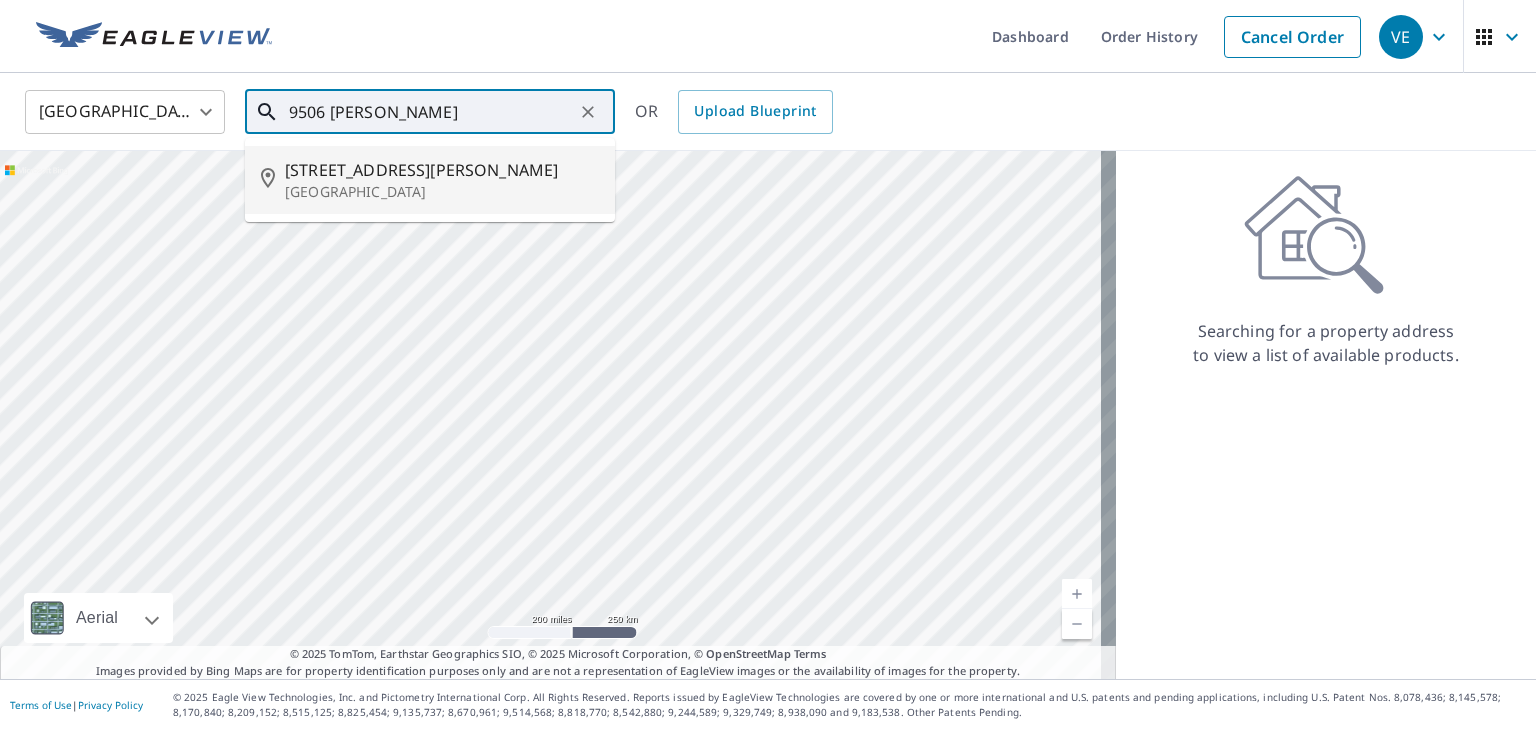 click on "[STREET_ADDRESS][PERSON_NAME]" at bounding box center [442, 170] 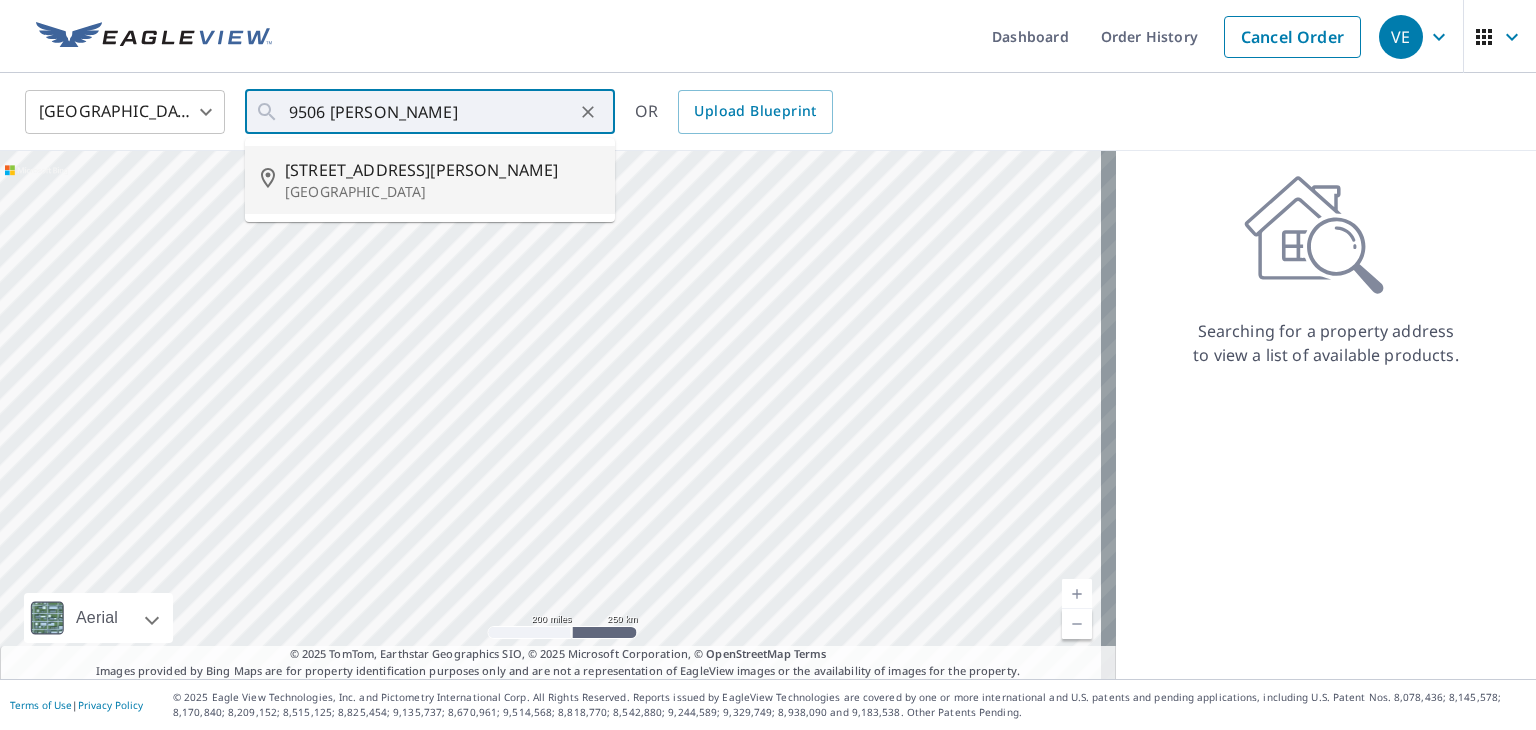 type on "[STREET_ADDRESS][PERSON_NAME]" 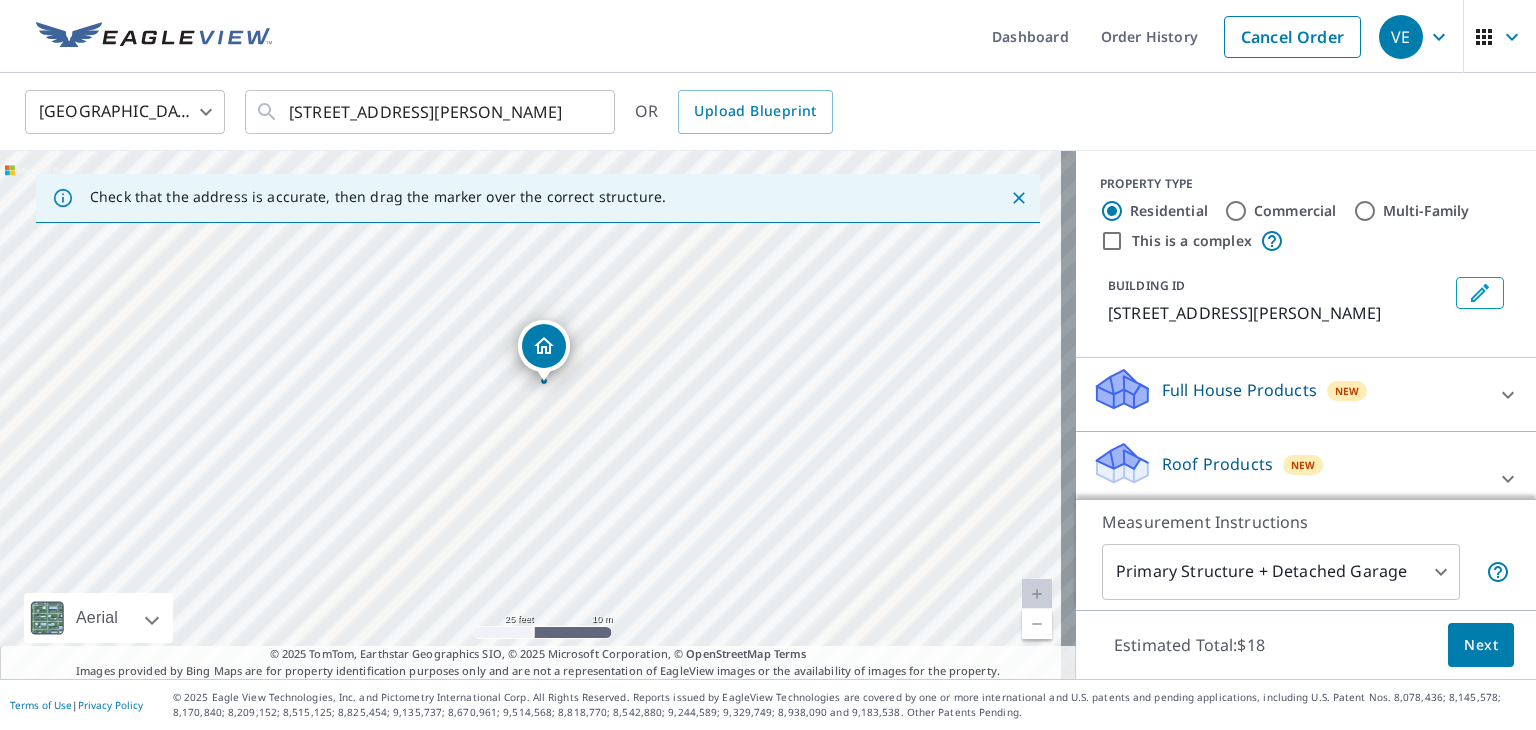drag, startPoint x: 400, startPoint y: 477, endPoint x: 455, endPoint y: 372, distance: 118.5327 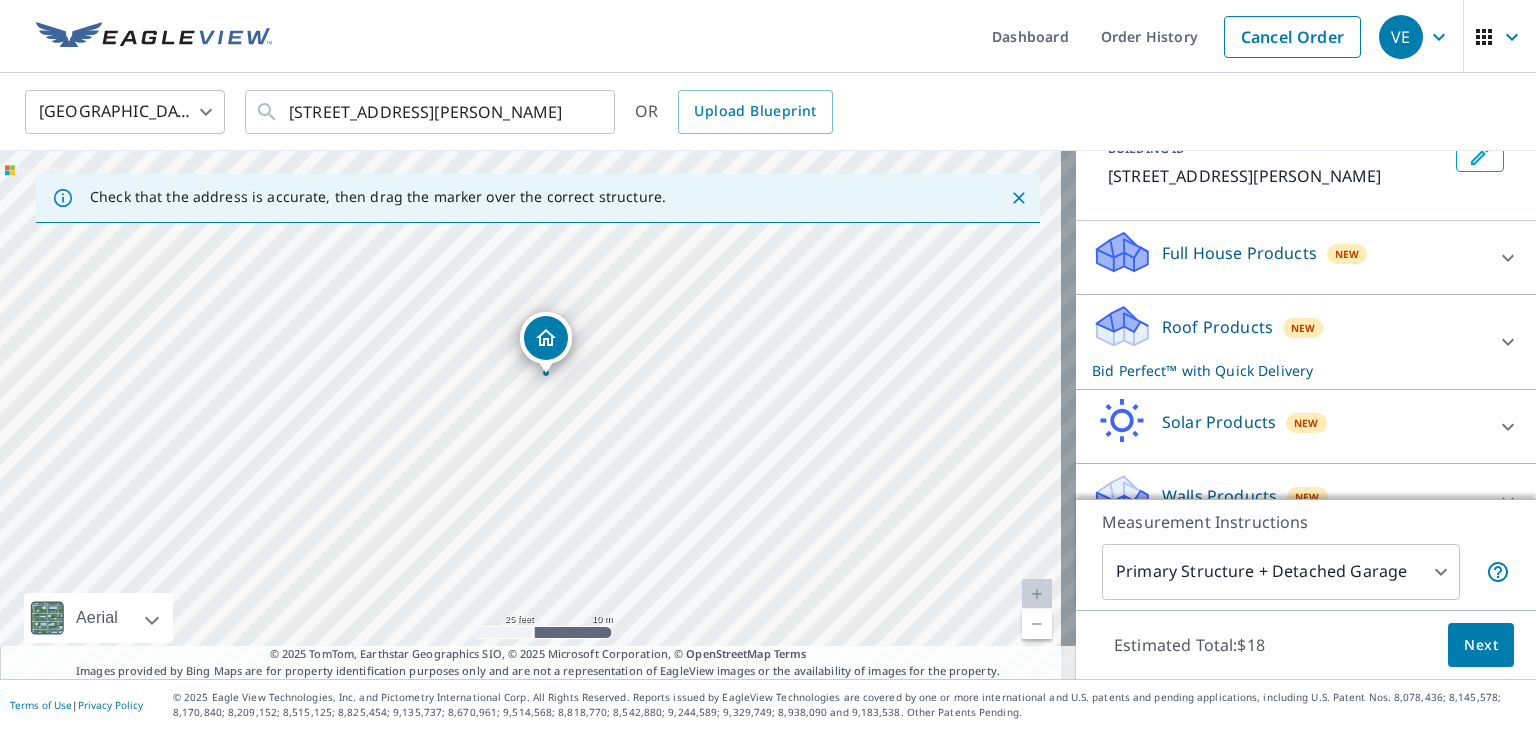 scroll, scrollTop: 175, scrollLeft: 0, axis: vertical 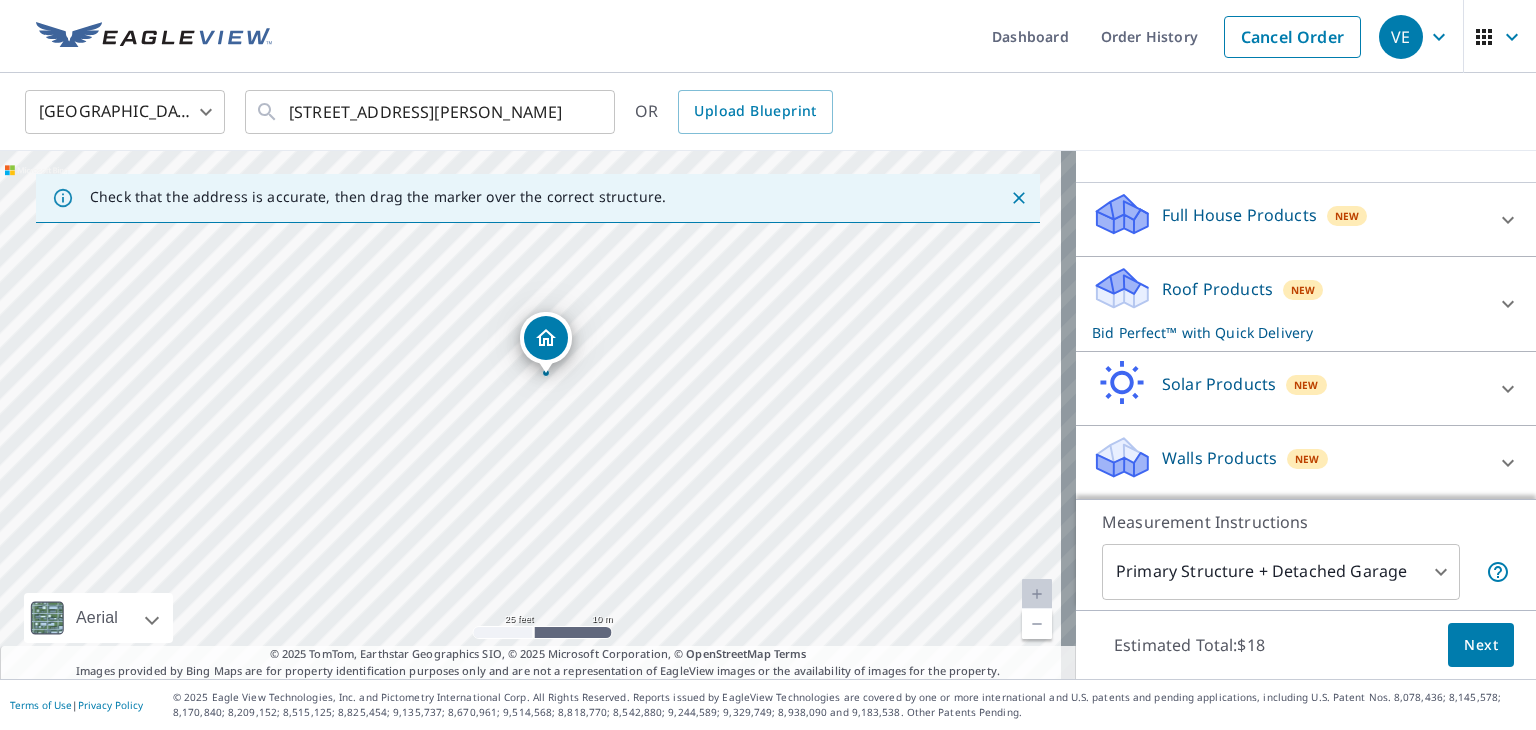 click on "VE VE
Dashboard Order History Cancel Order VE [GEOGRAPHIC_DATA] [GEOGRAPHIC_DATA] ​ [STREET_ADDRESS][PERSON_NAME] ​ OR Upload Blueprint Check that the address is accurate, then drag the marker over the correct structure. [STREET_ADDRESS][PERSON_NAME] Aerial Road A standard road map Aerial A detailed look from above Labels Labels 25 feet 10 m © 2025 TomTom, © Vexcel Imaging, © 2025 Microsoft Corporation,  © OpenStreetMap Terms © 2025 TomTom, Earthstar Geographics SIO, © 2025 Microsoft Corporation, ©   OpenStreetMap   Terms Images provided by Bing Maps are for property identification purposes only and are not a representation of EagleView images or the availability of images for the property. PROPERTY TYPE Residential Commercial Multi-Family This is a complex BUILDING ID [STREET_ADDRESS][PERSON_NAME] Full House Products New Full House™ $105 Roof Products New Bid Perfect™ with Quick Delivery Premium $32.75 - $87 Gutter $13.75 Bid Perfect™ $18 Delivery Quick $0 45 ​ Solar Products New" at bounding box center [768, 365] 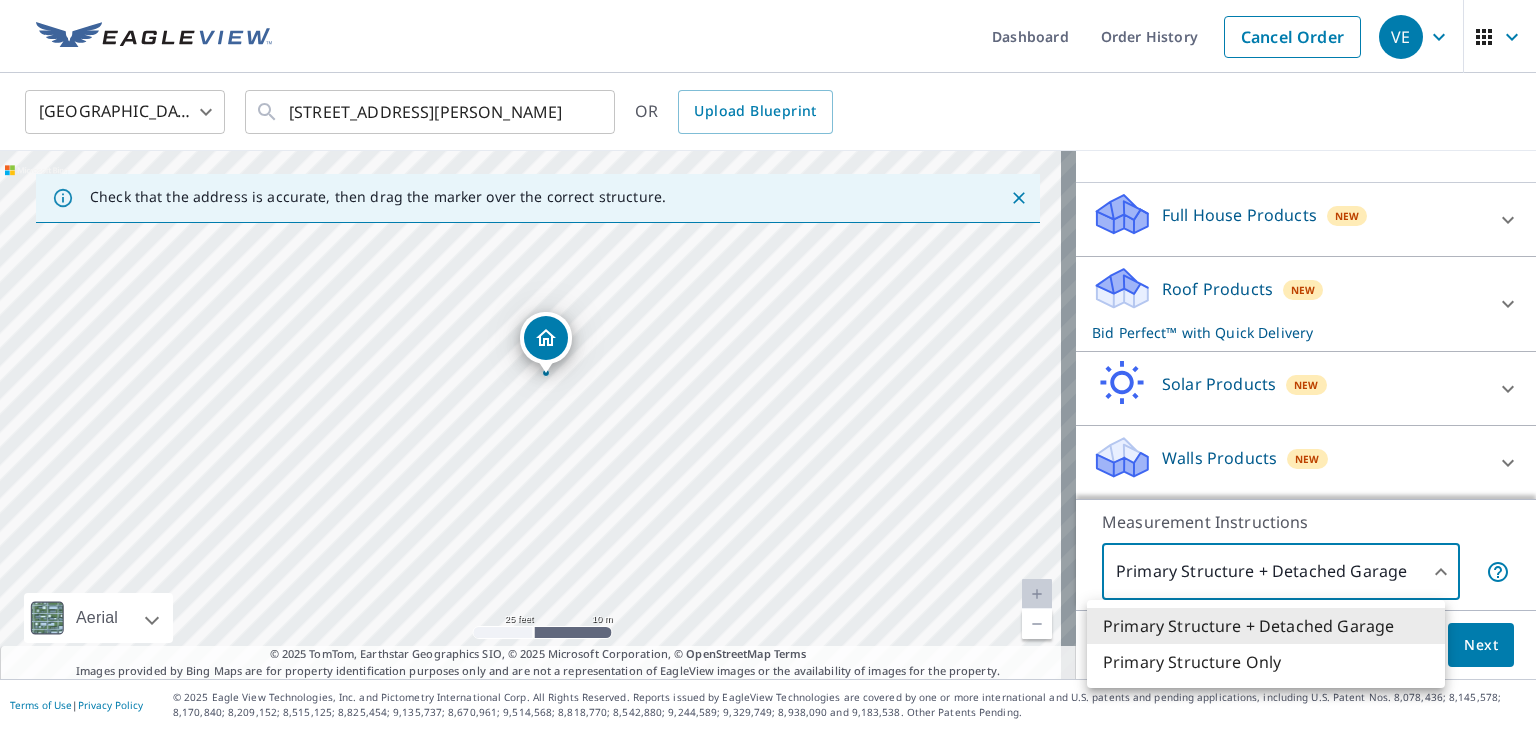 click on "Primary Structure Only" at bounding box center [1266, 662] 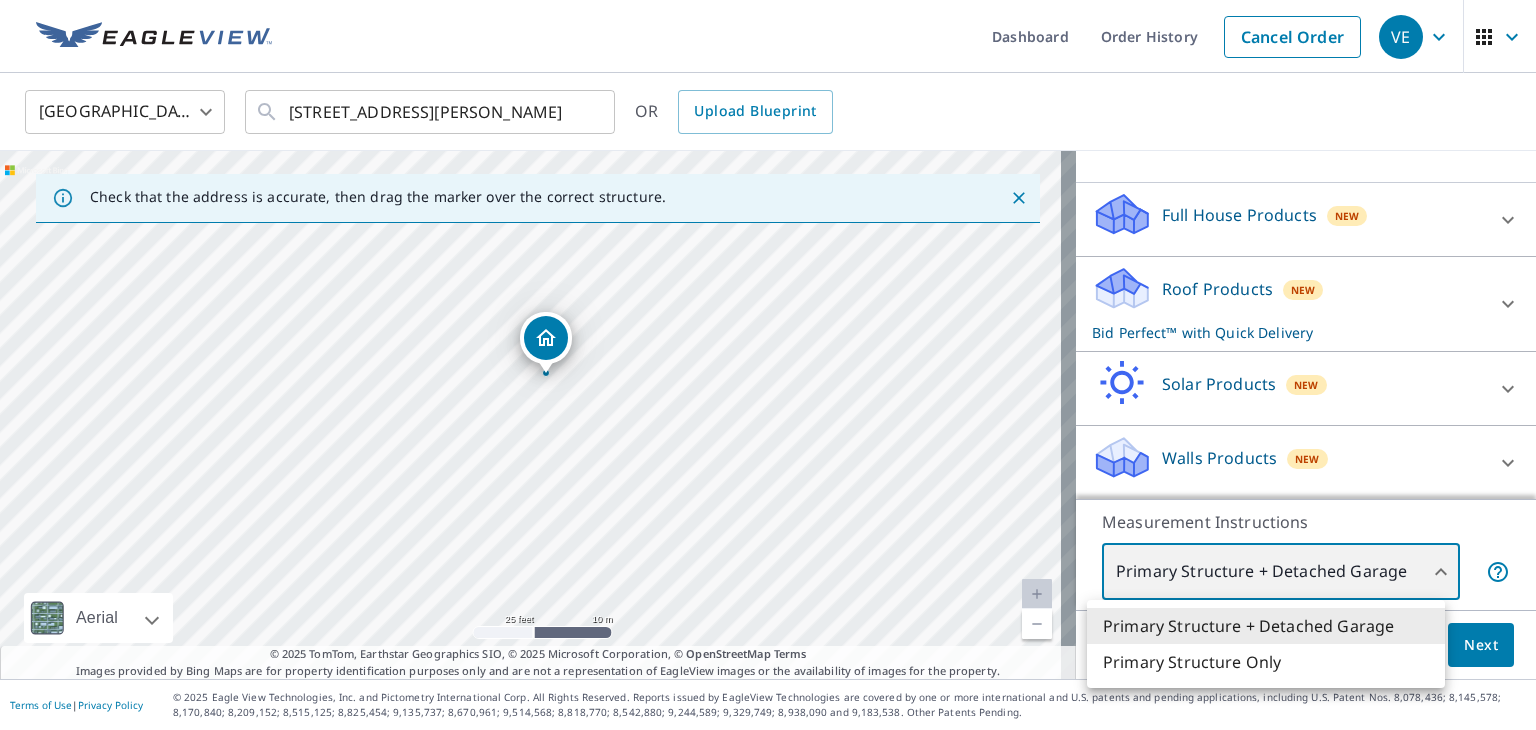 type on "2" 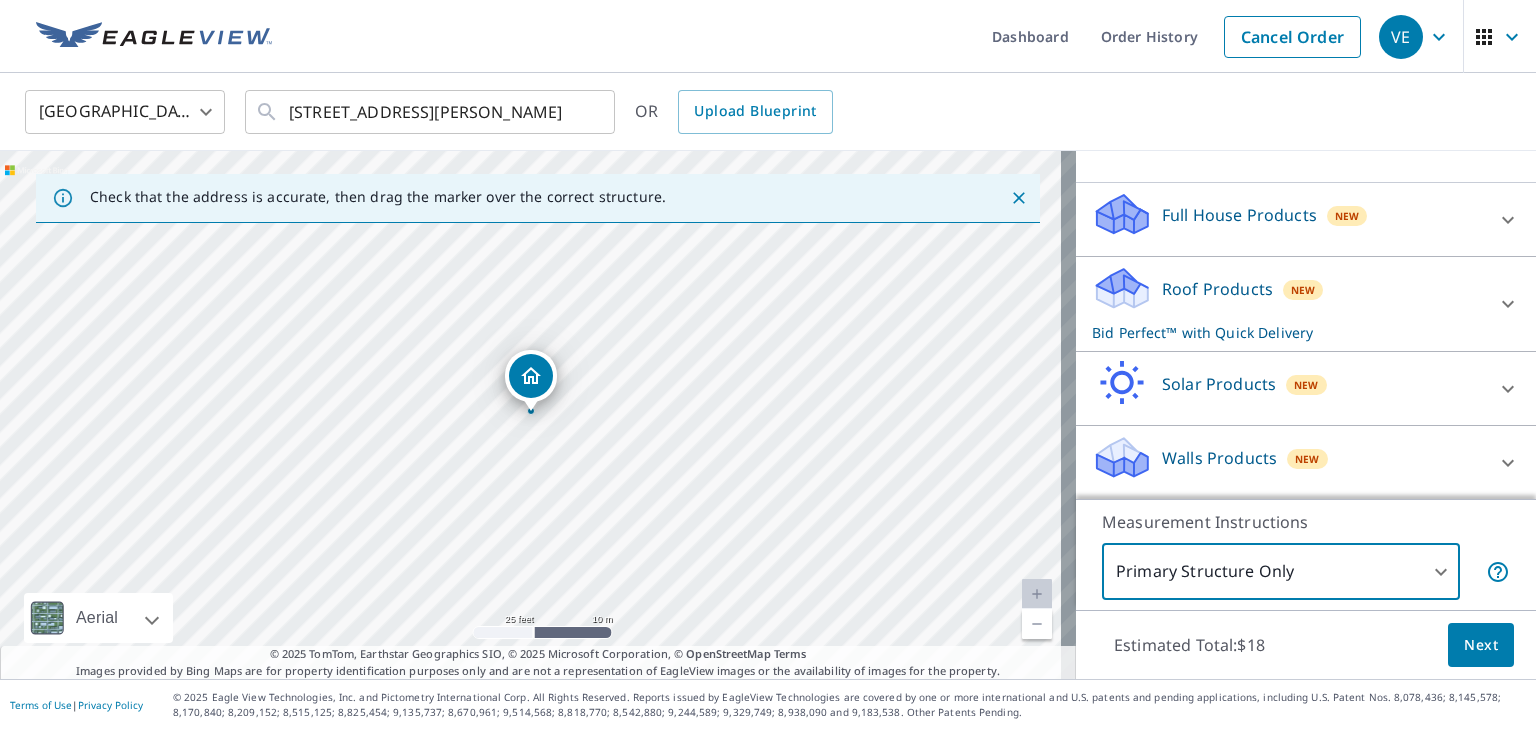 click on "Full House Products New" at bounding box center (1288, 219) 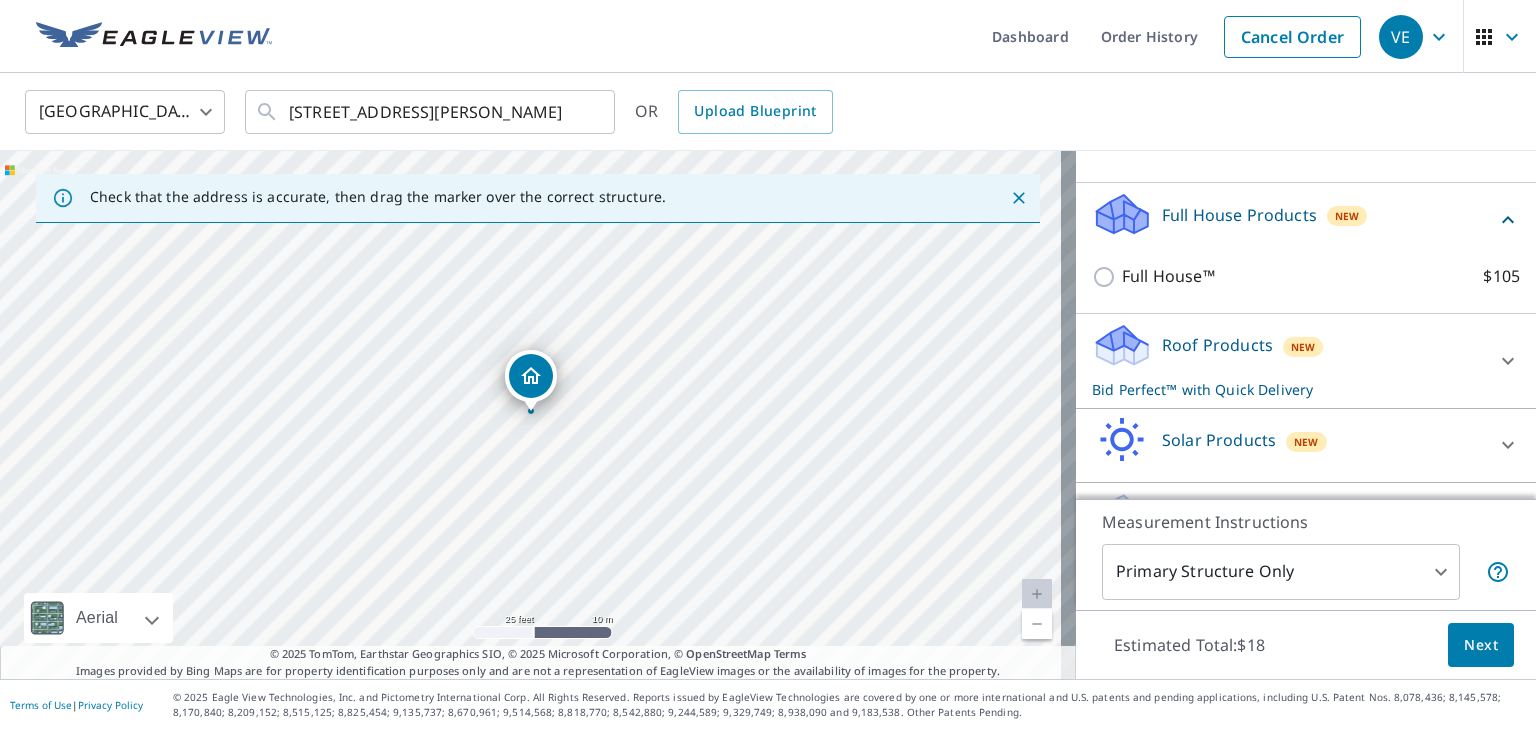 click on "Full House Products New" at bounding box center (1294, 219) 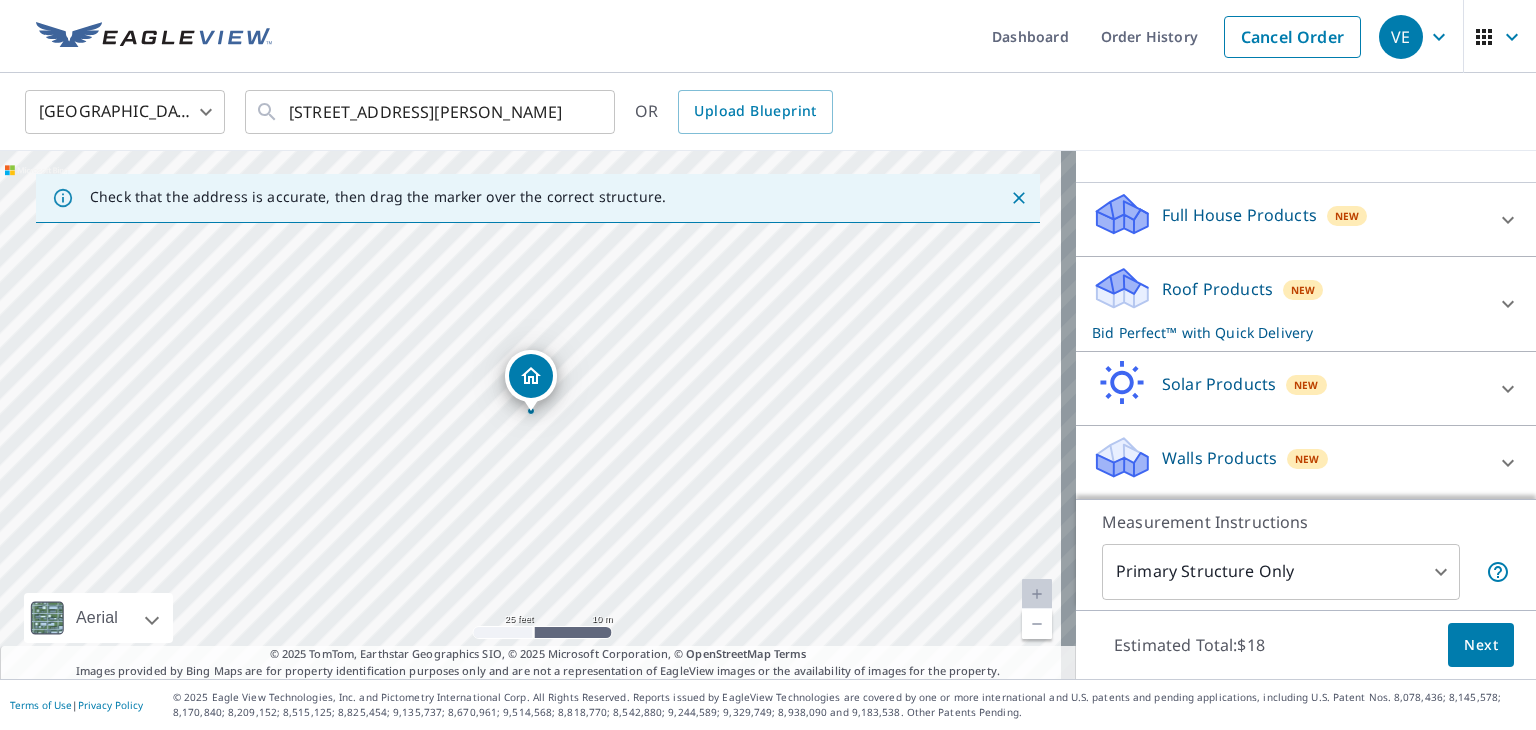 click on "Roof Products New Bid Perfect™ with Quick Delivery" at bounding box center [1288, 304] 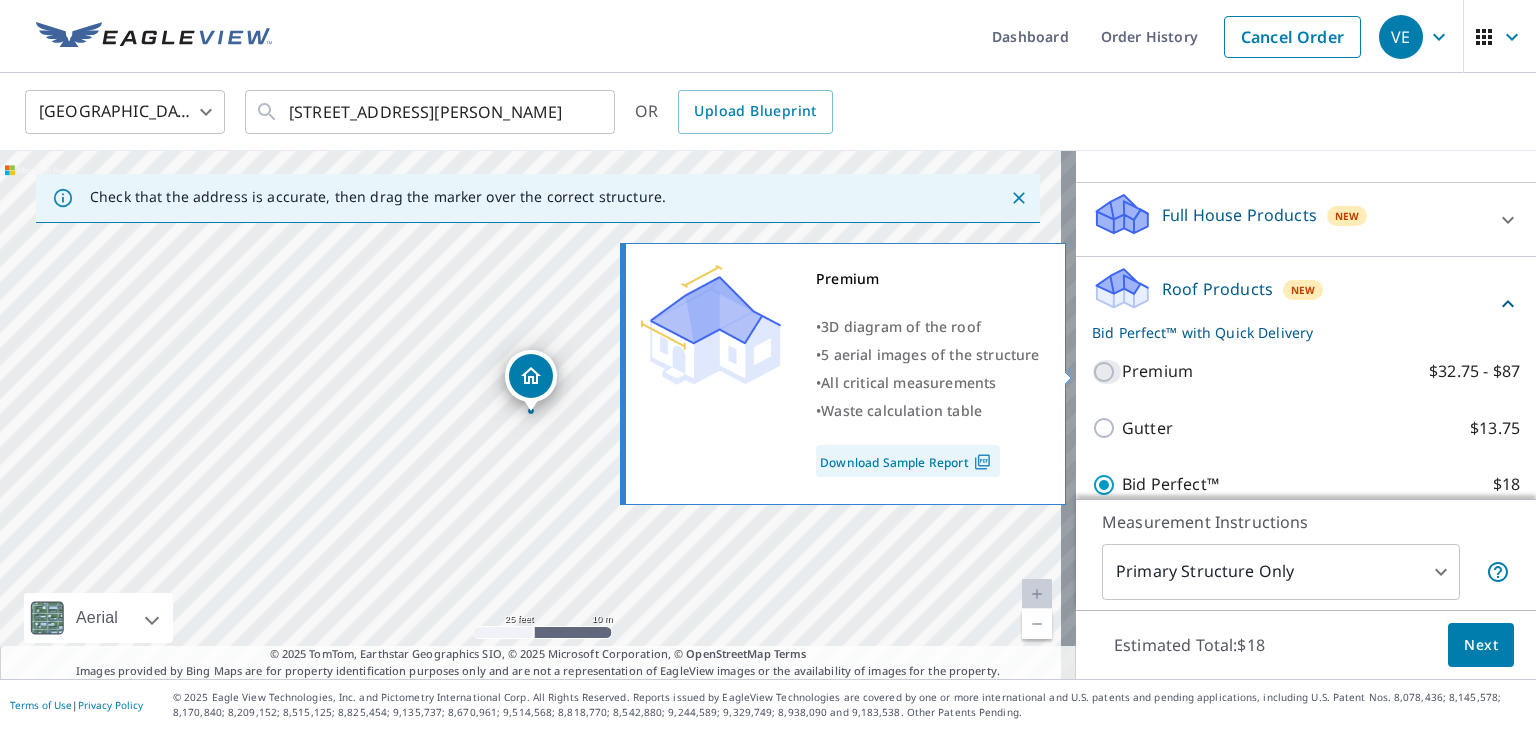 click on "Premium $32.75 - $87" at bounding box center (1107, 372) 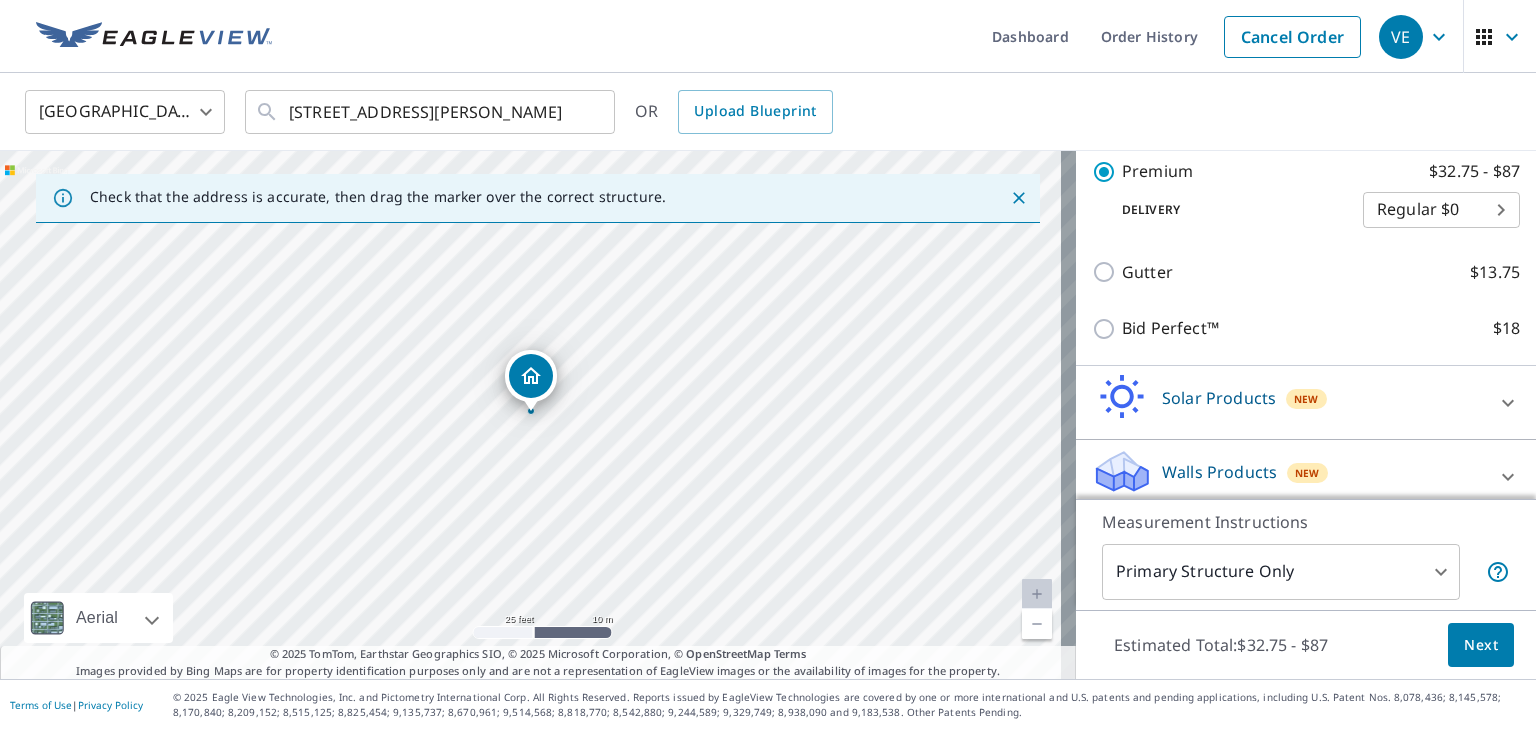 scroll, scrollTop: 388, scrollLeft: 0, axis: vertical 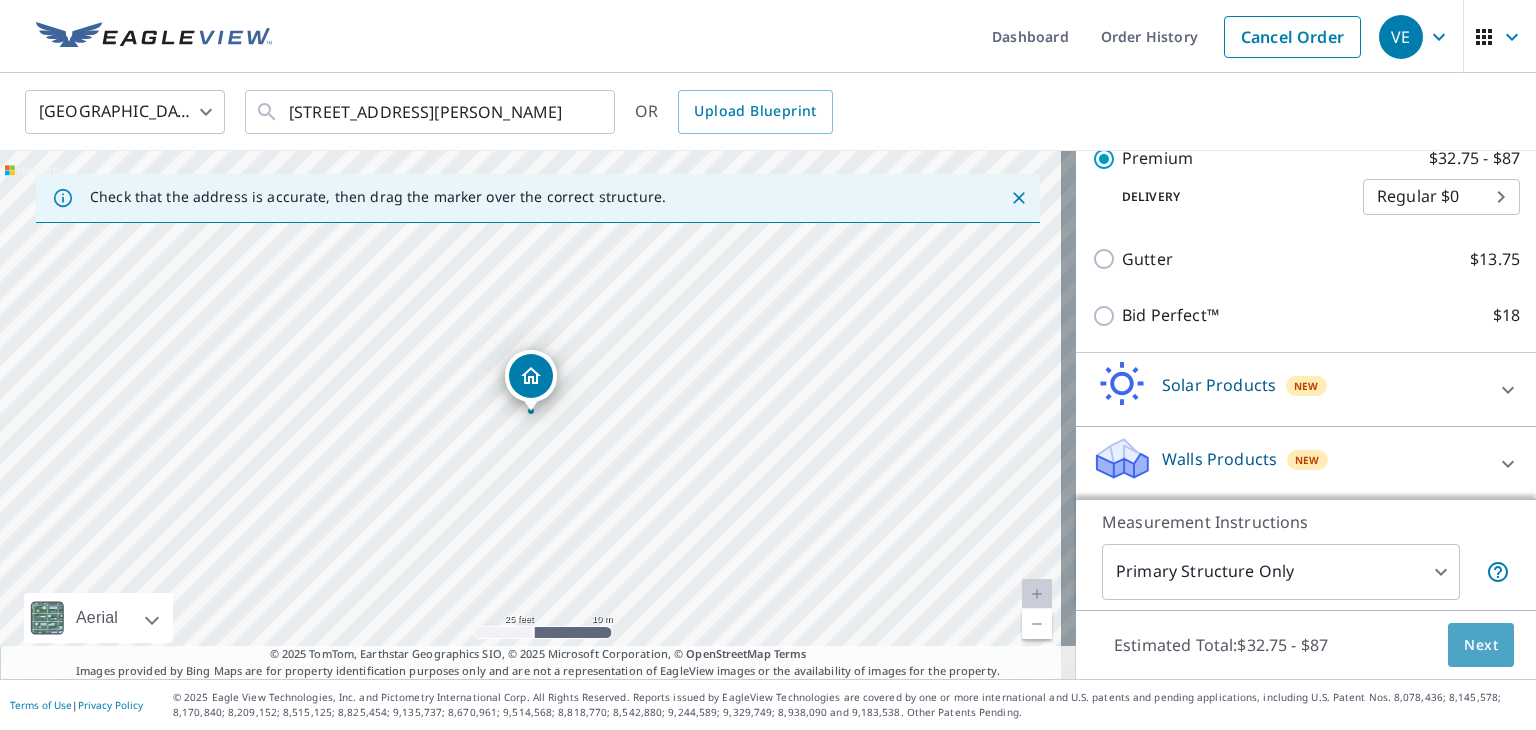 click on "Next" at bounding box center [1481, 645] 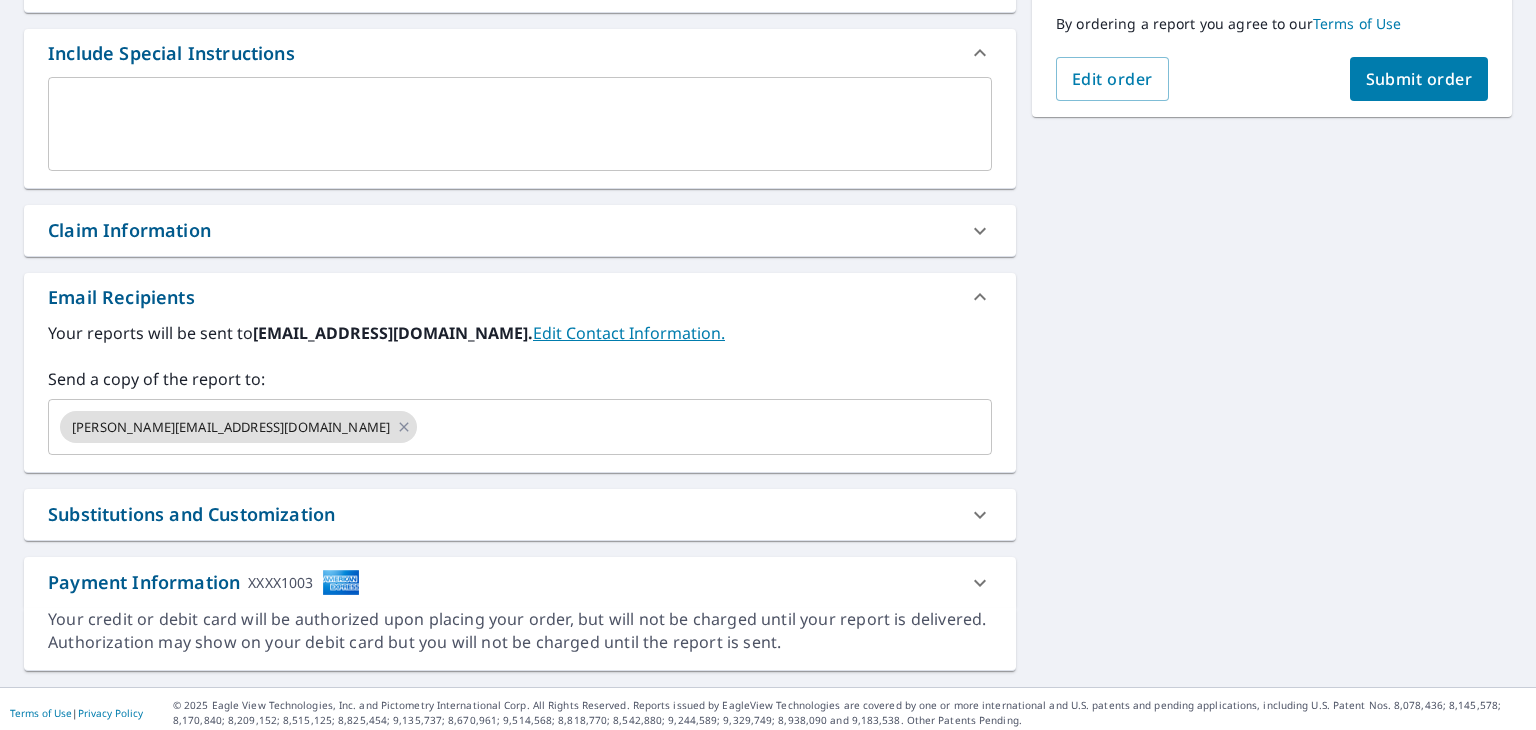 scroll, scrollTop: 528, scrollLeft: 0, axis: vertical 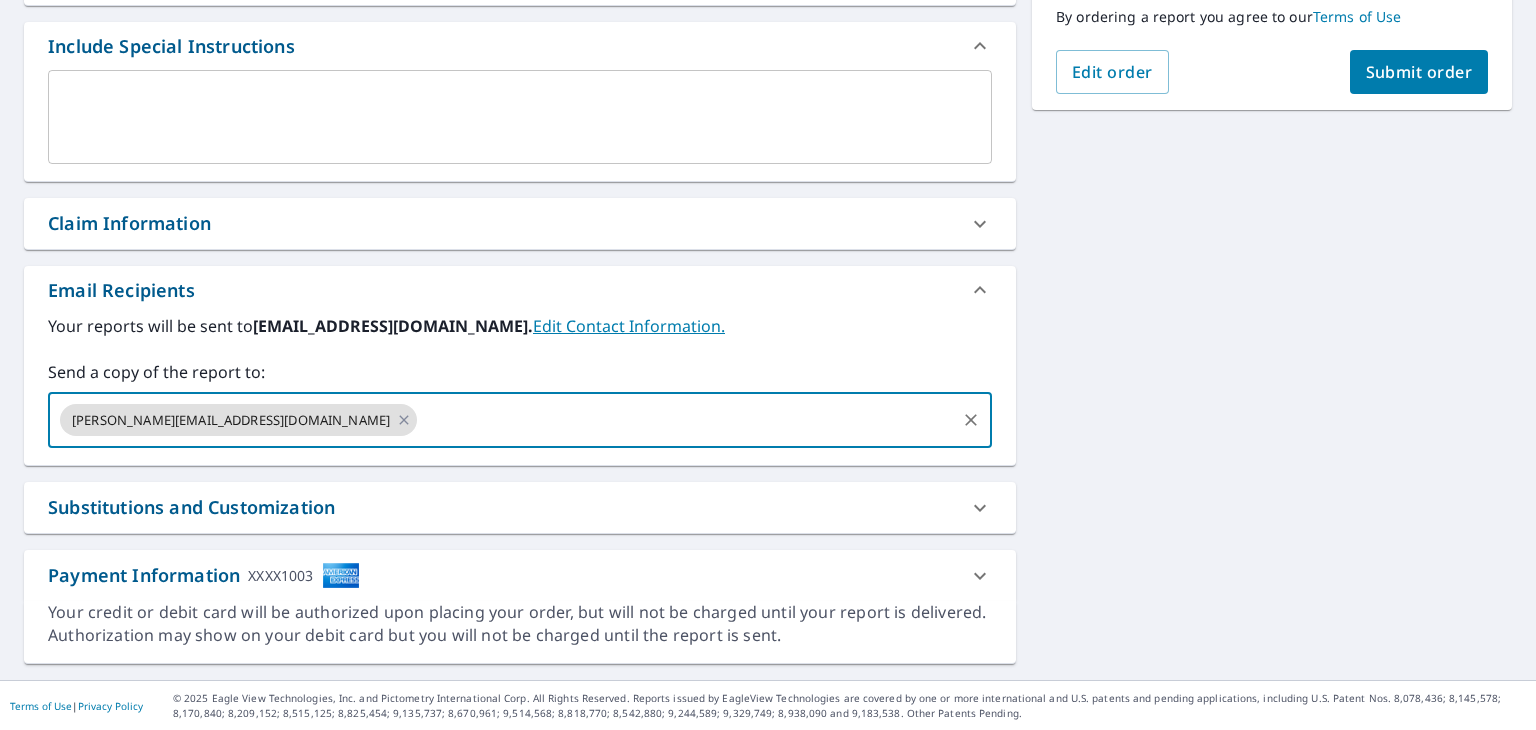 click at bounding box center [686, 420] 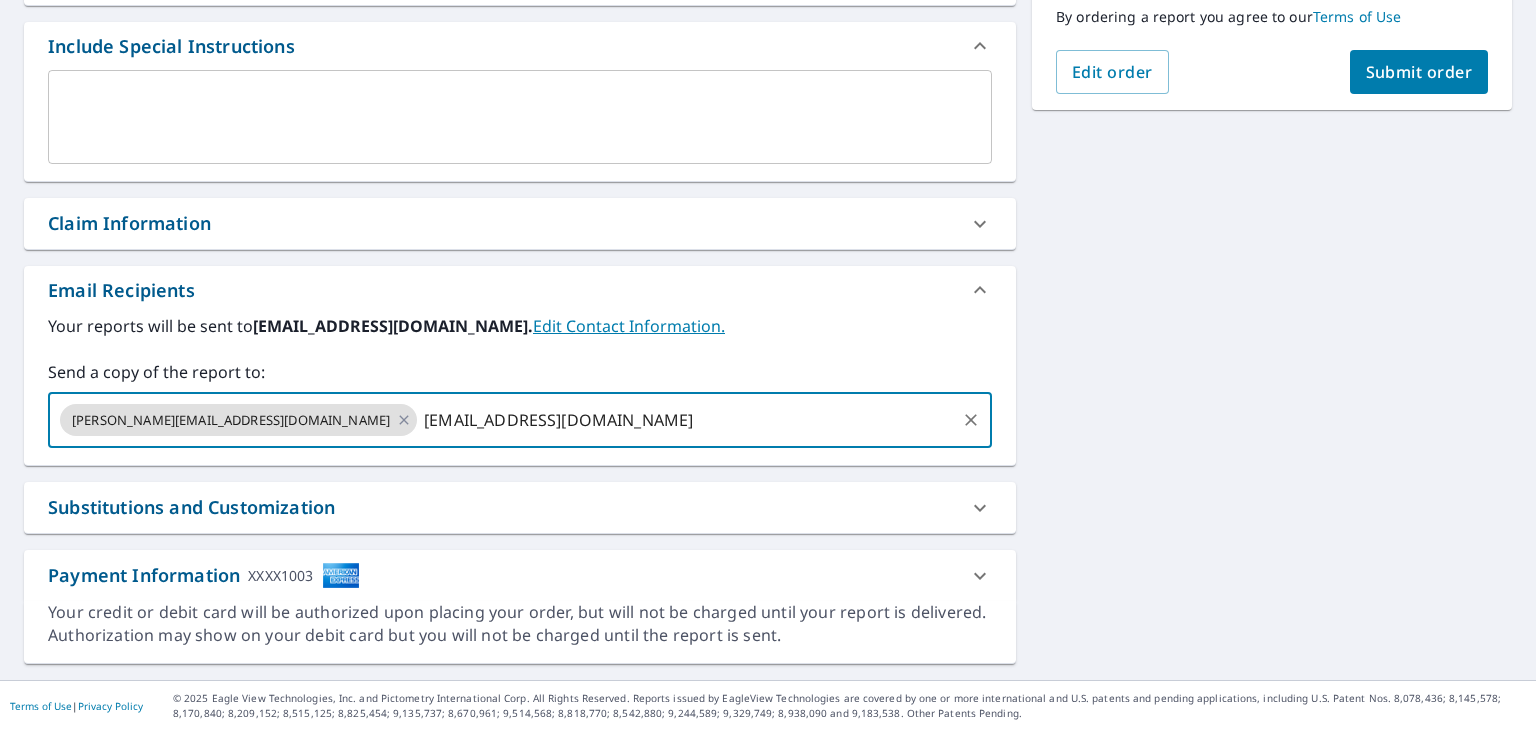 type 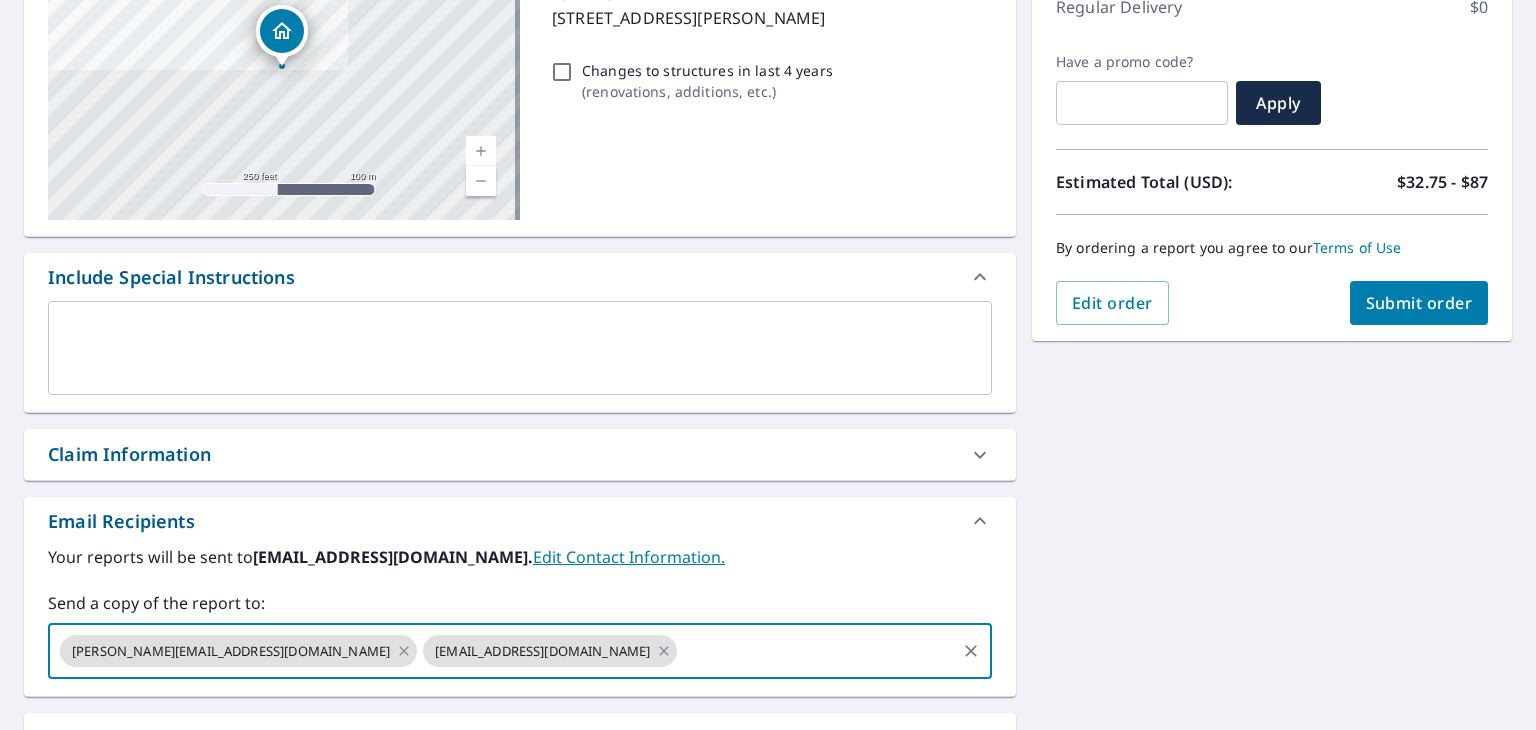 scroll, scrollTop: 128, scrollLeft: 0, axis: vertical 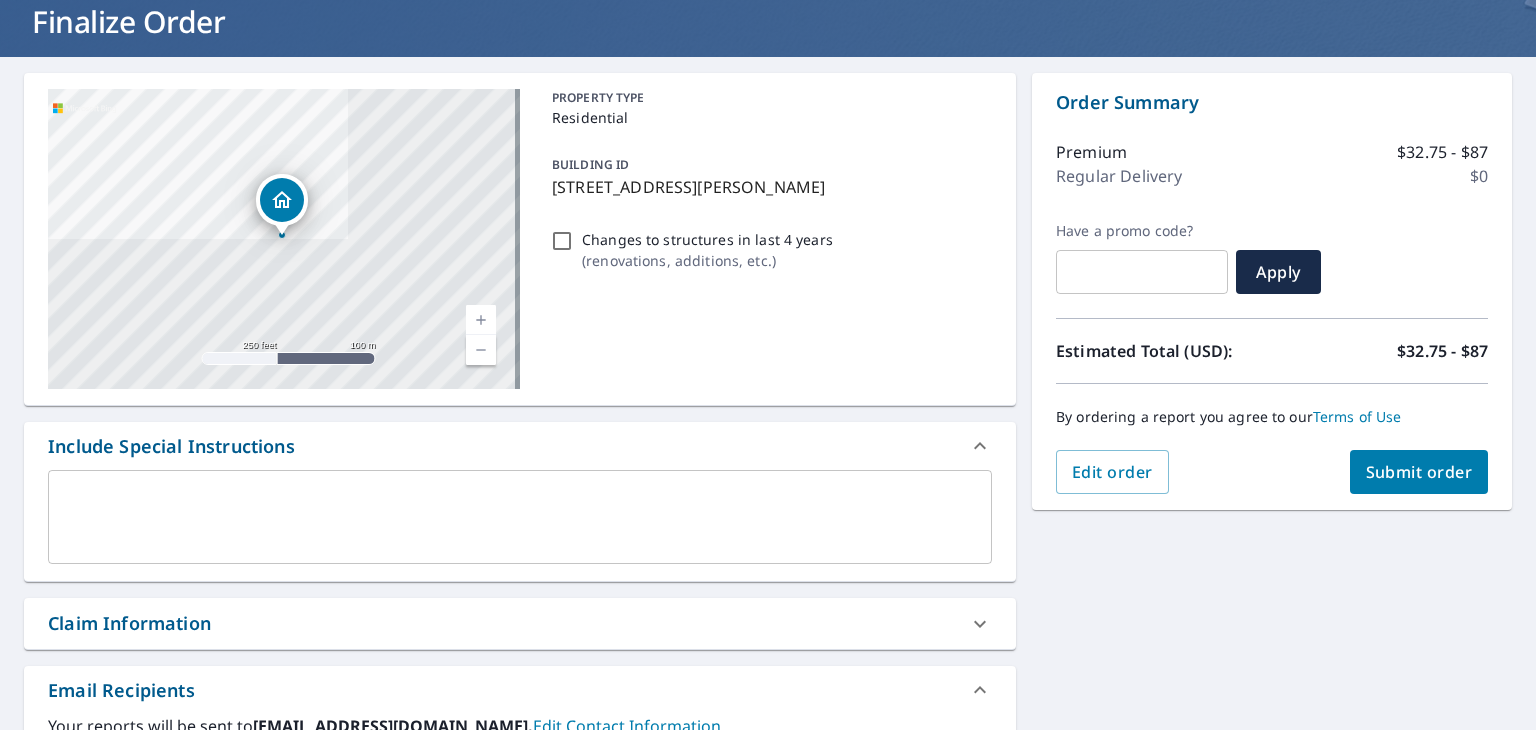 click on "Submit order" at bounding box center (1419, 472) 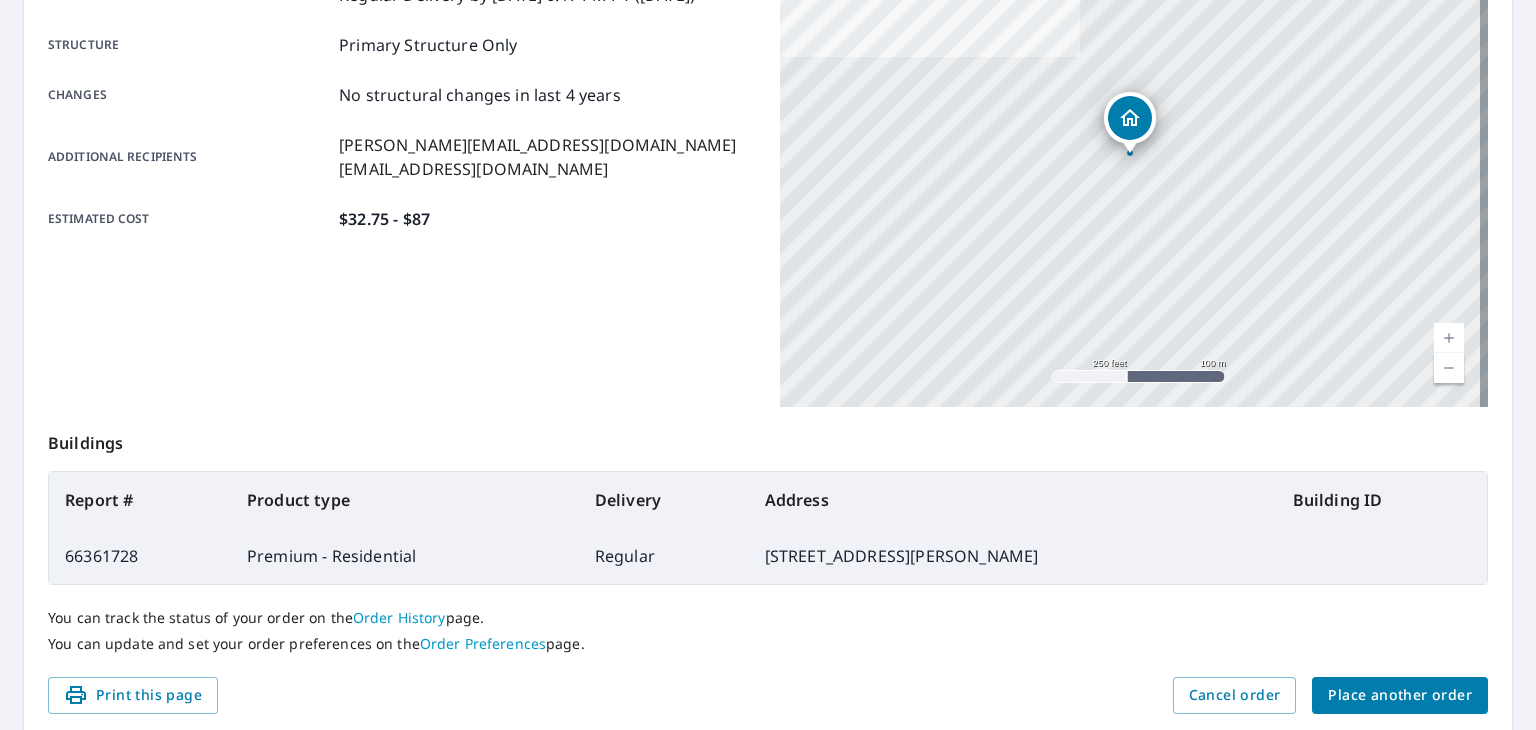 scroll, scrollTop: 0, scrollLeft: 0, axis: both 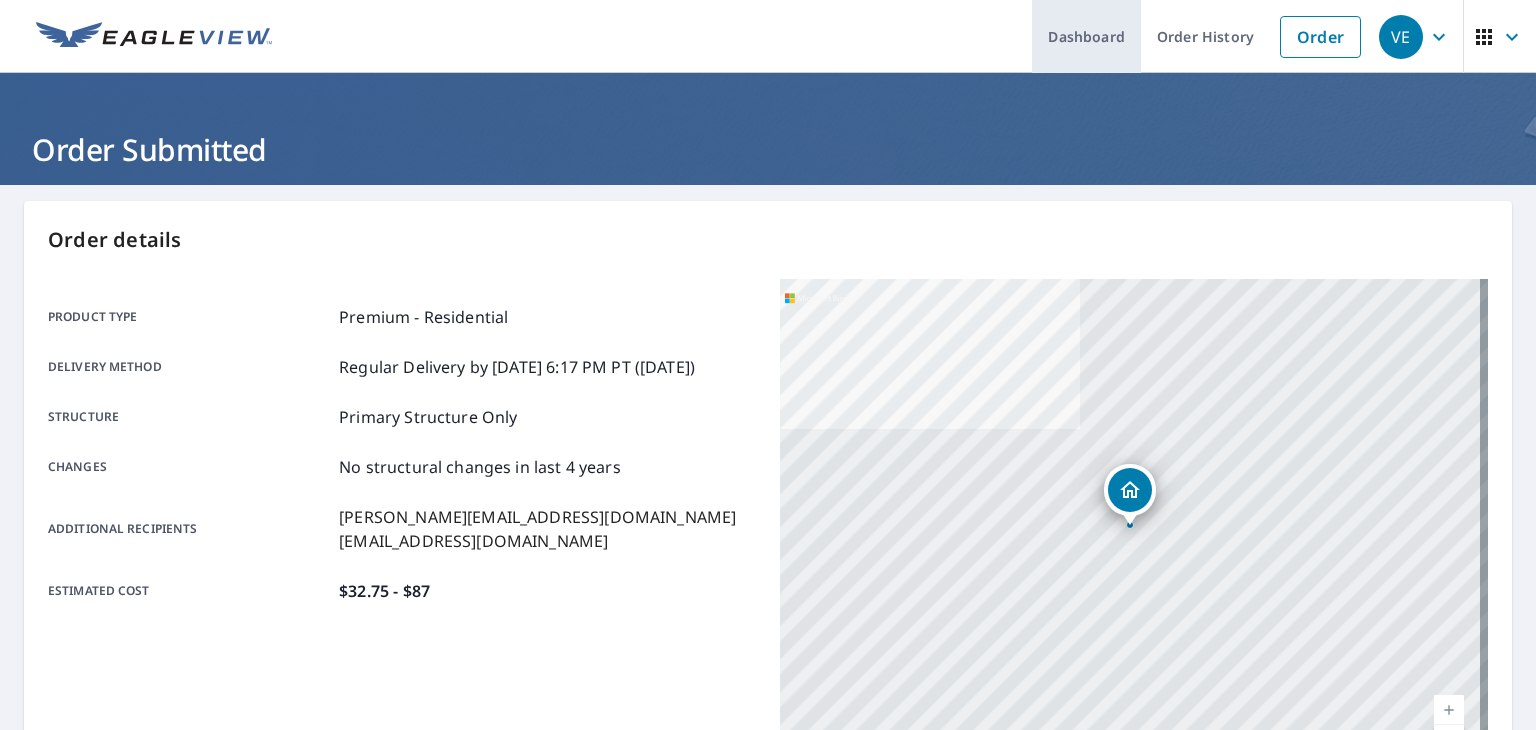 click on "Dashboard" at bounding box center (1086, 36) 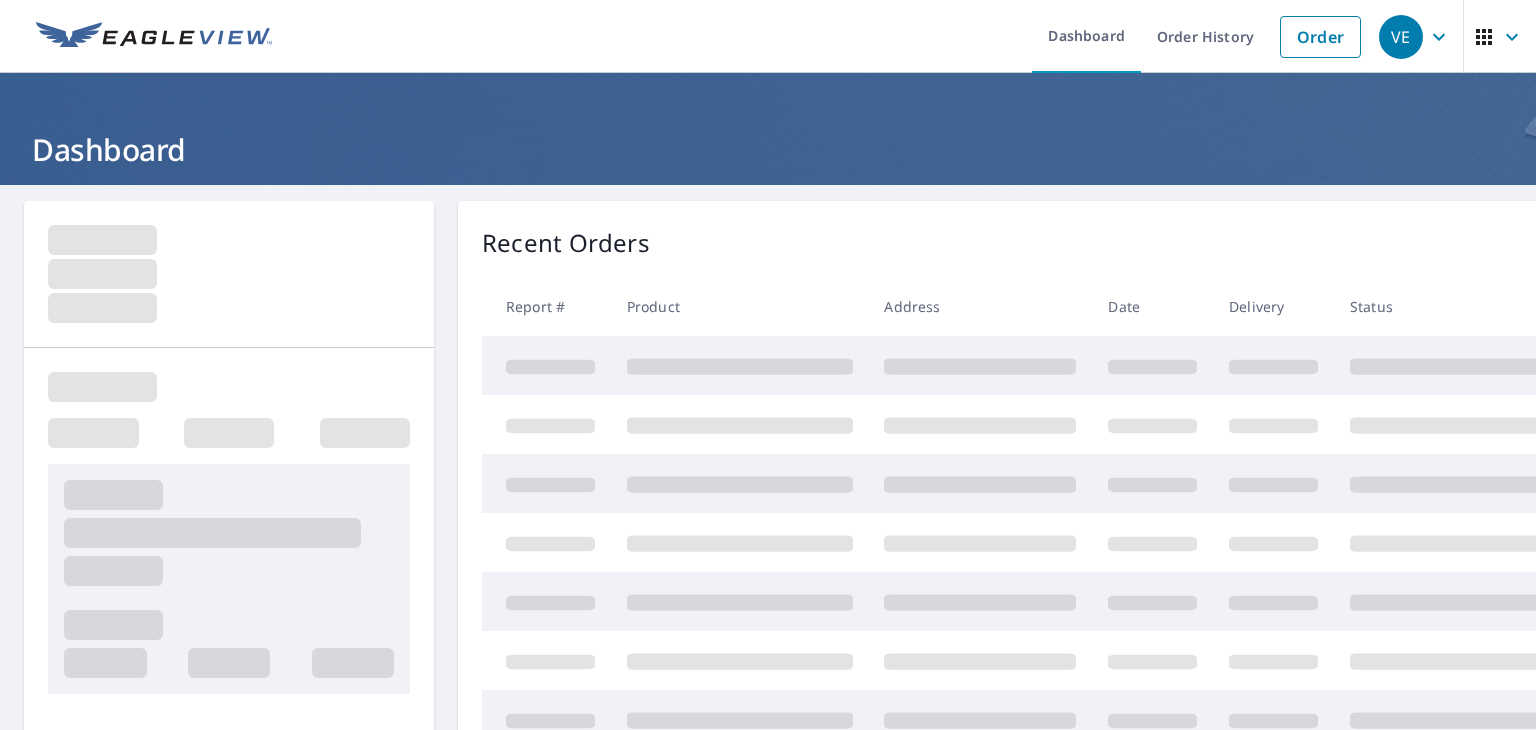 scroll, scrollTop: 0, scrollLeft: 0, axis: both 